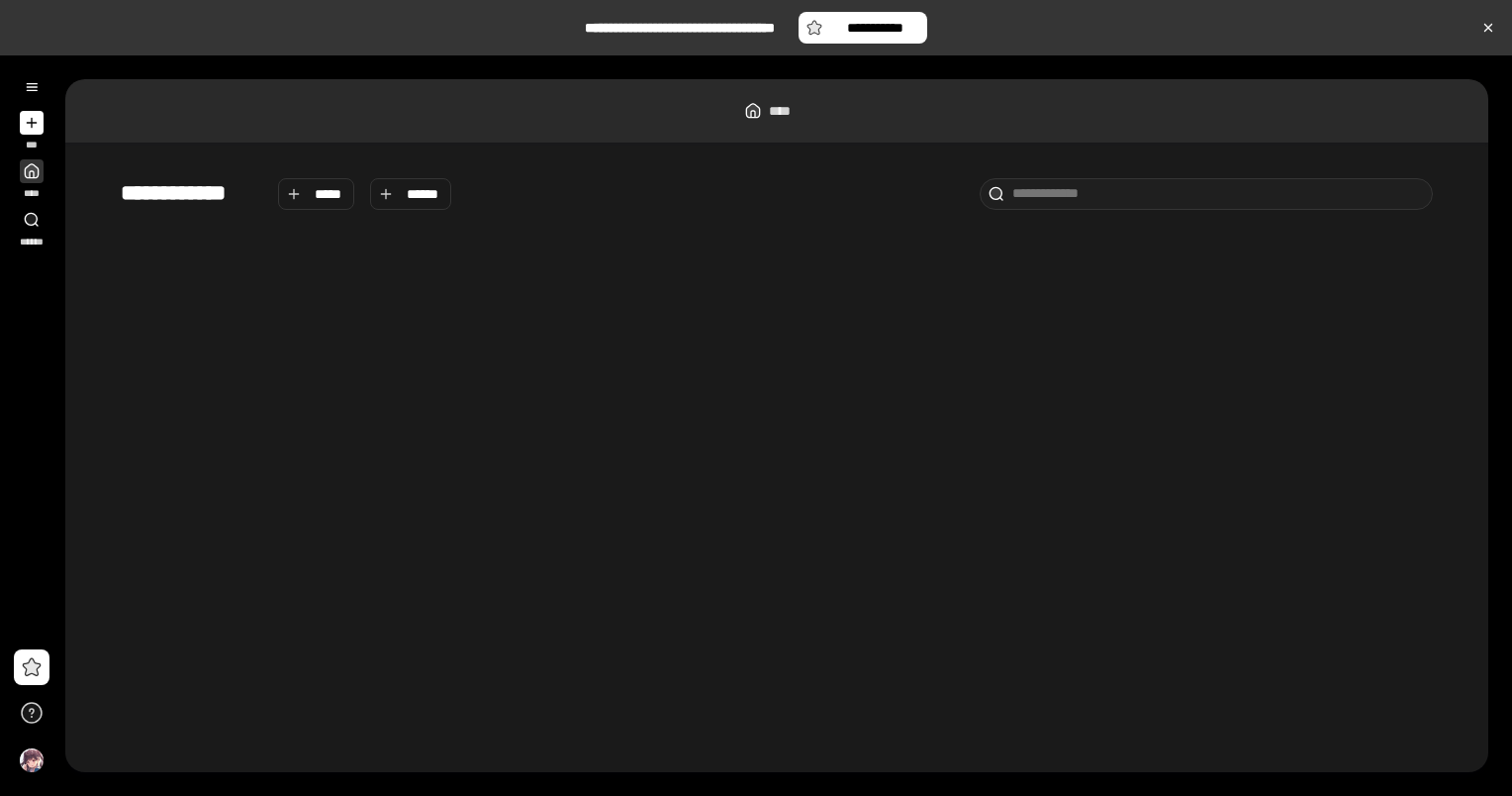 scroll, scrollTop: 0, scrollLeft: 0, axis: both 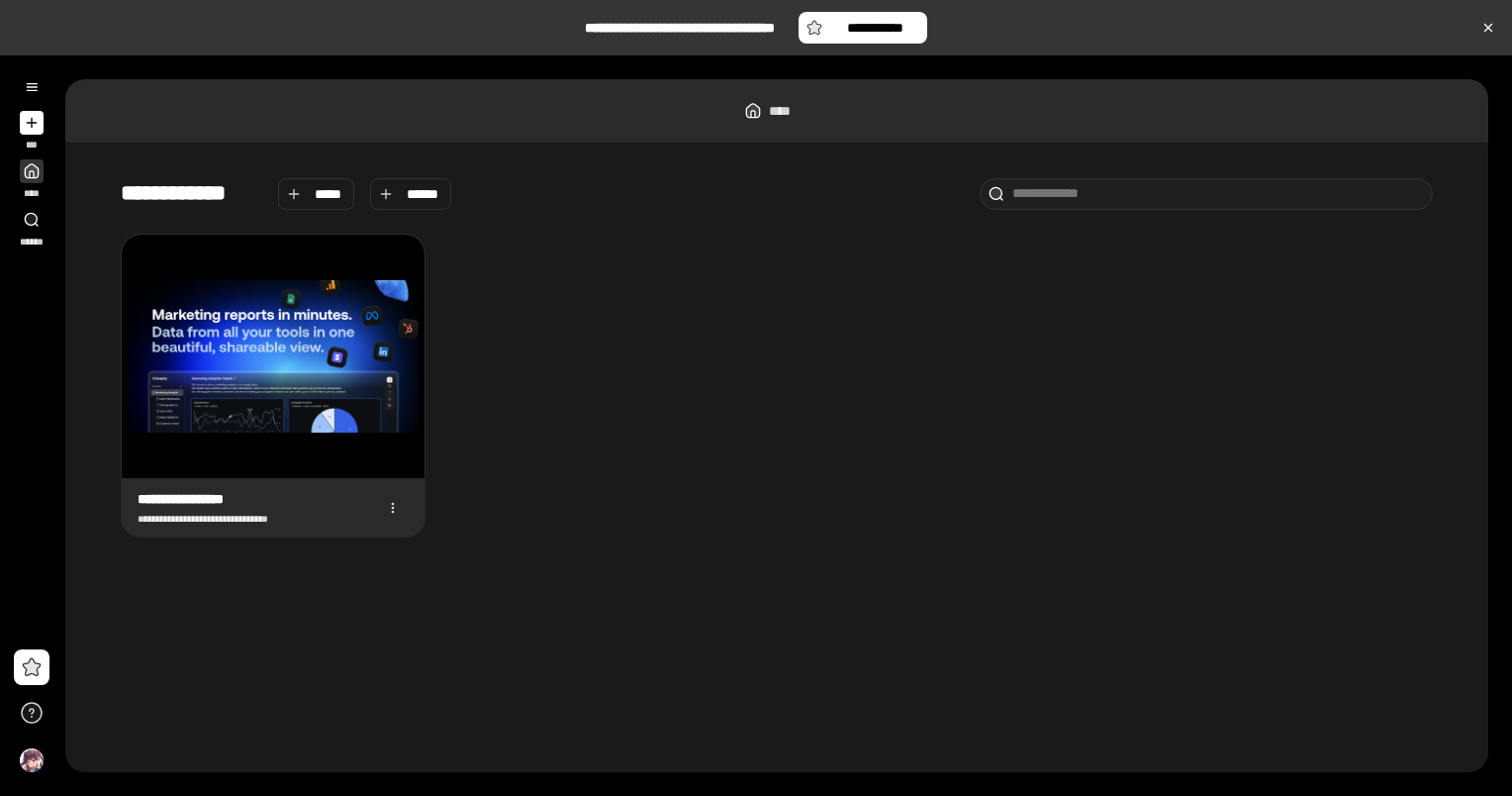 click at bounding box center [273, 356] 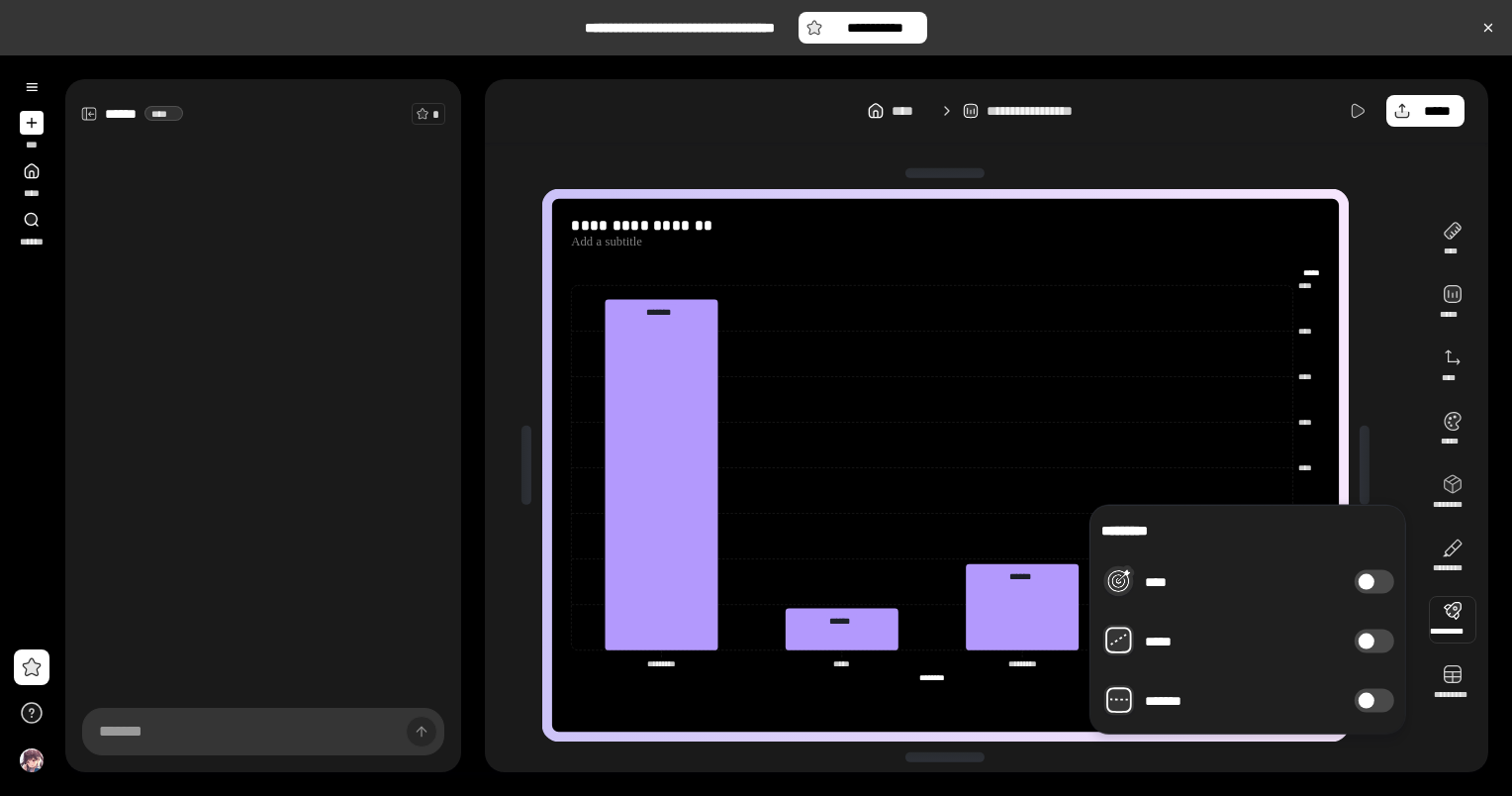 click at bounding box center [1453, 620] 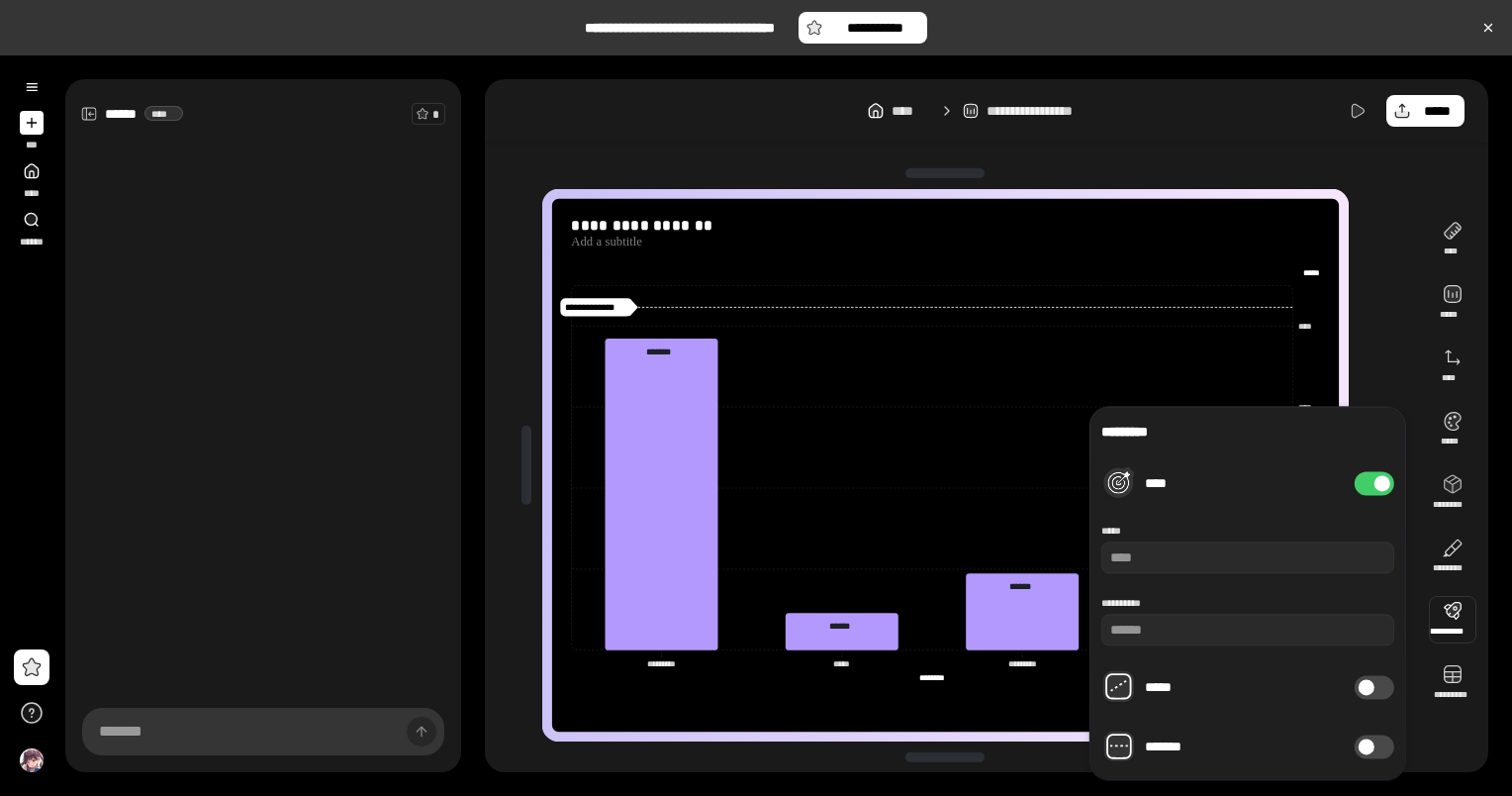 click on "****" at bounding box center (1374, 483) 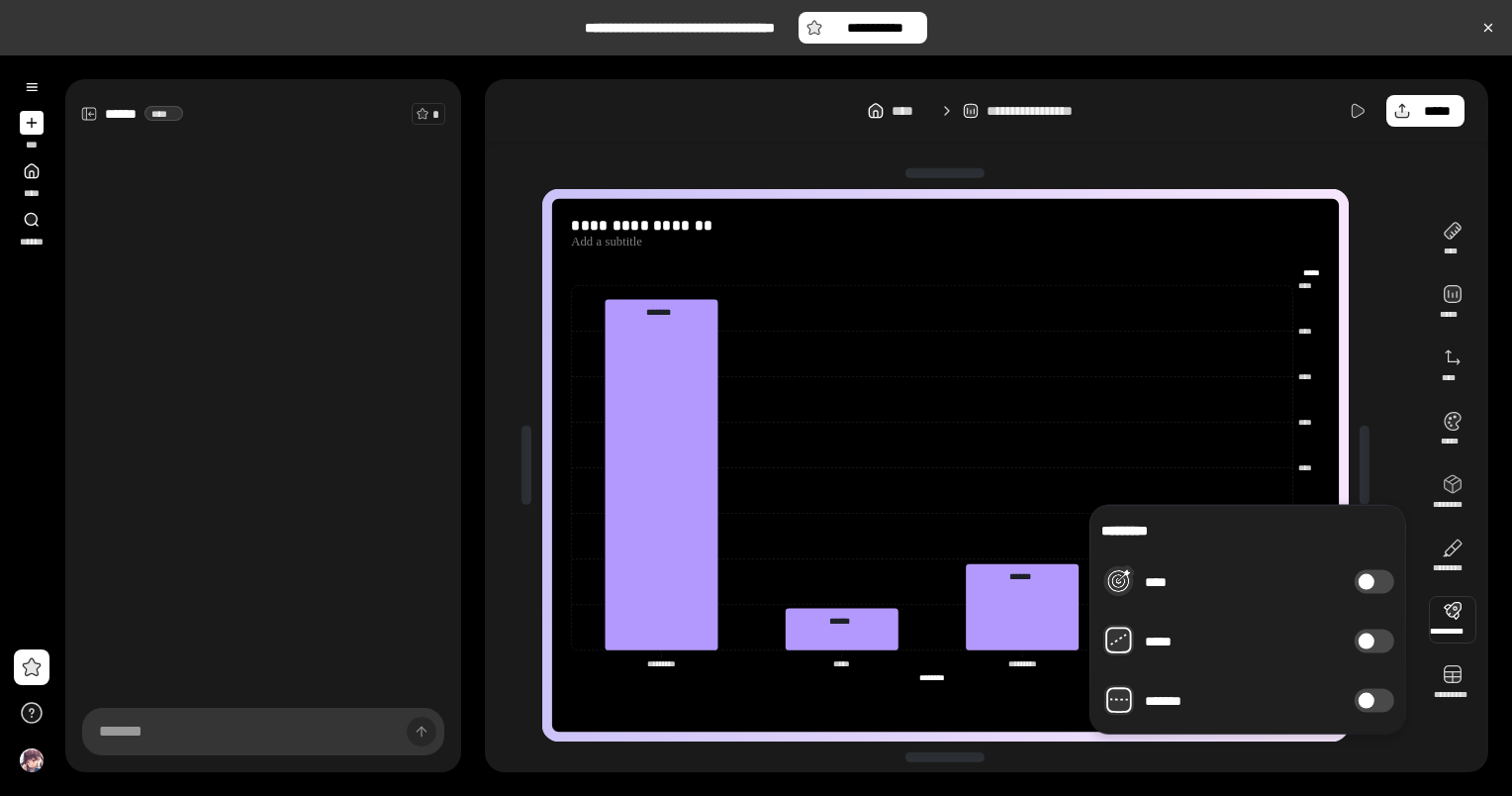 click at bounding box center (1367, 642) 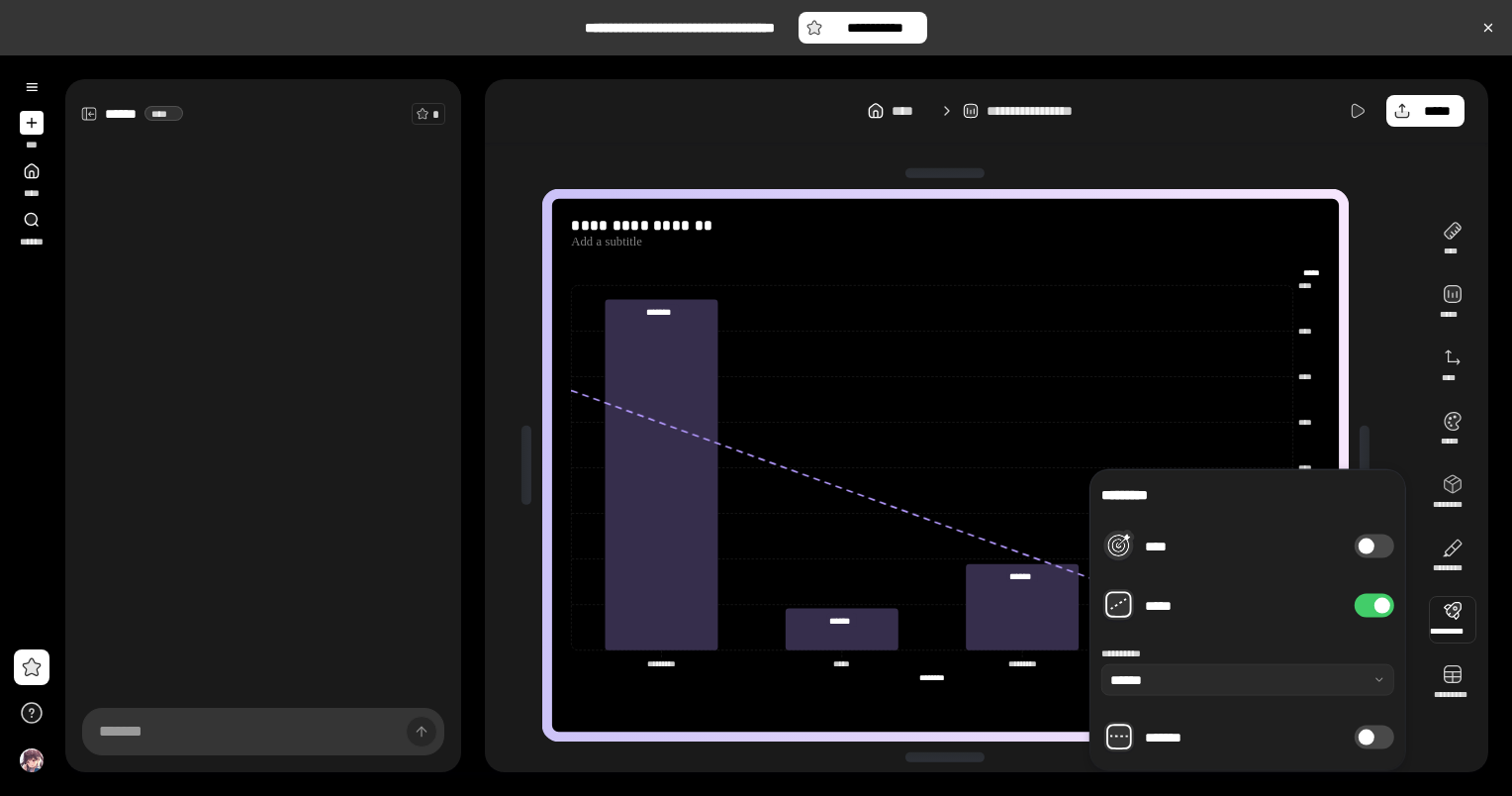 click on "*****" at bounding box center (1248, 606) 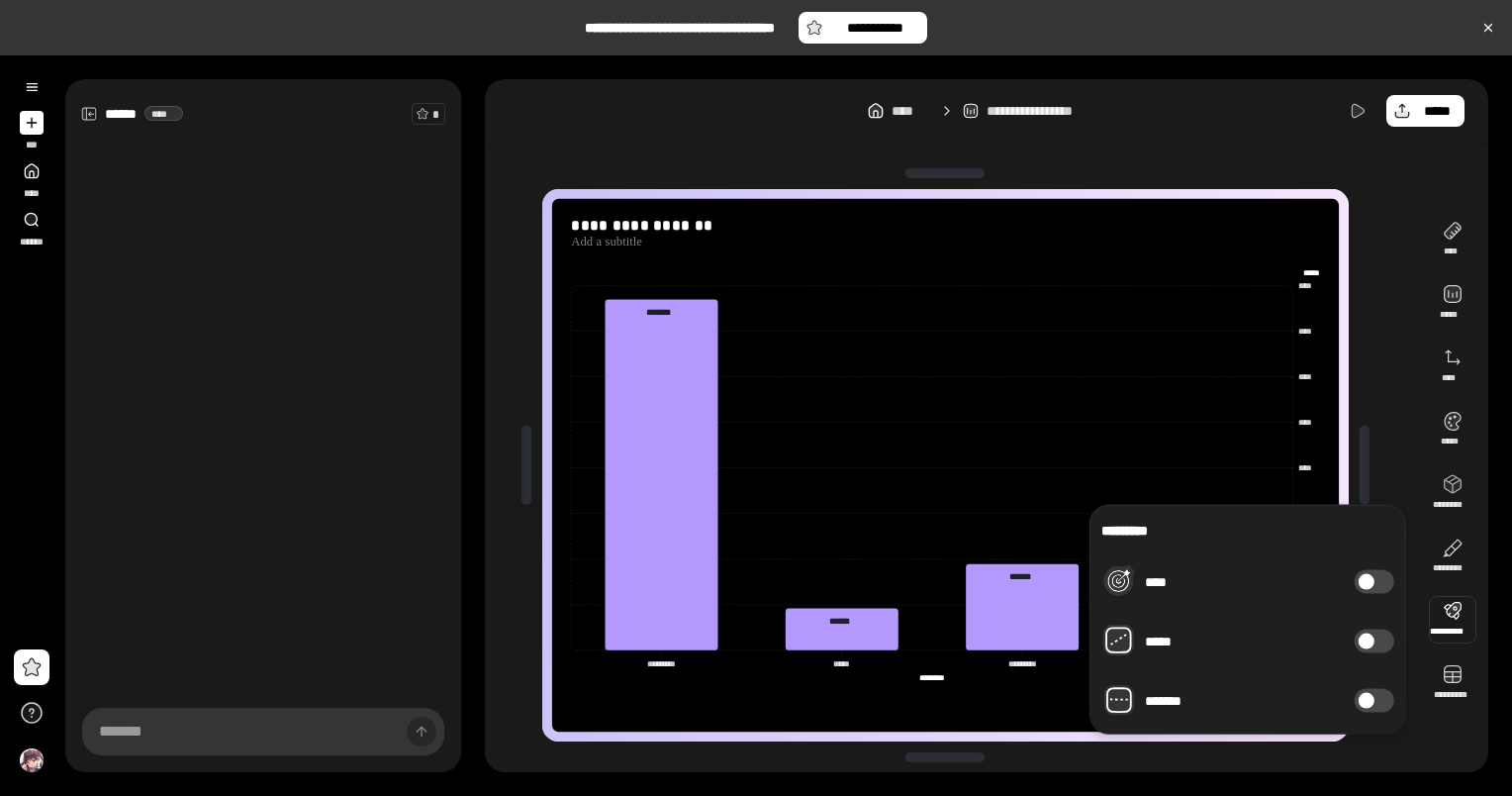 click at bounding box center [1367, 701] 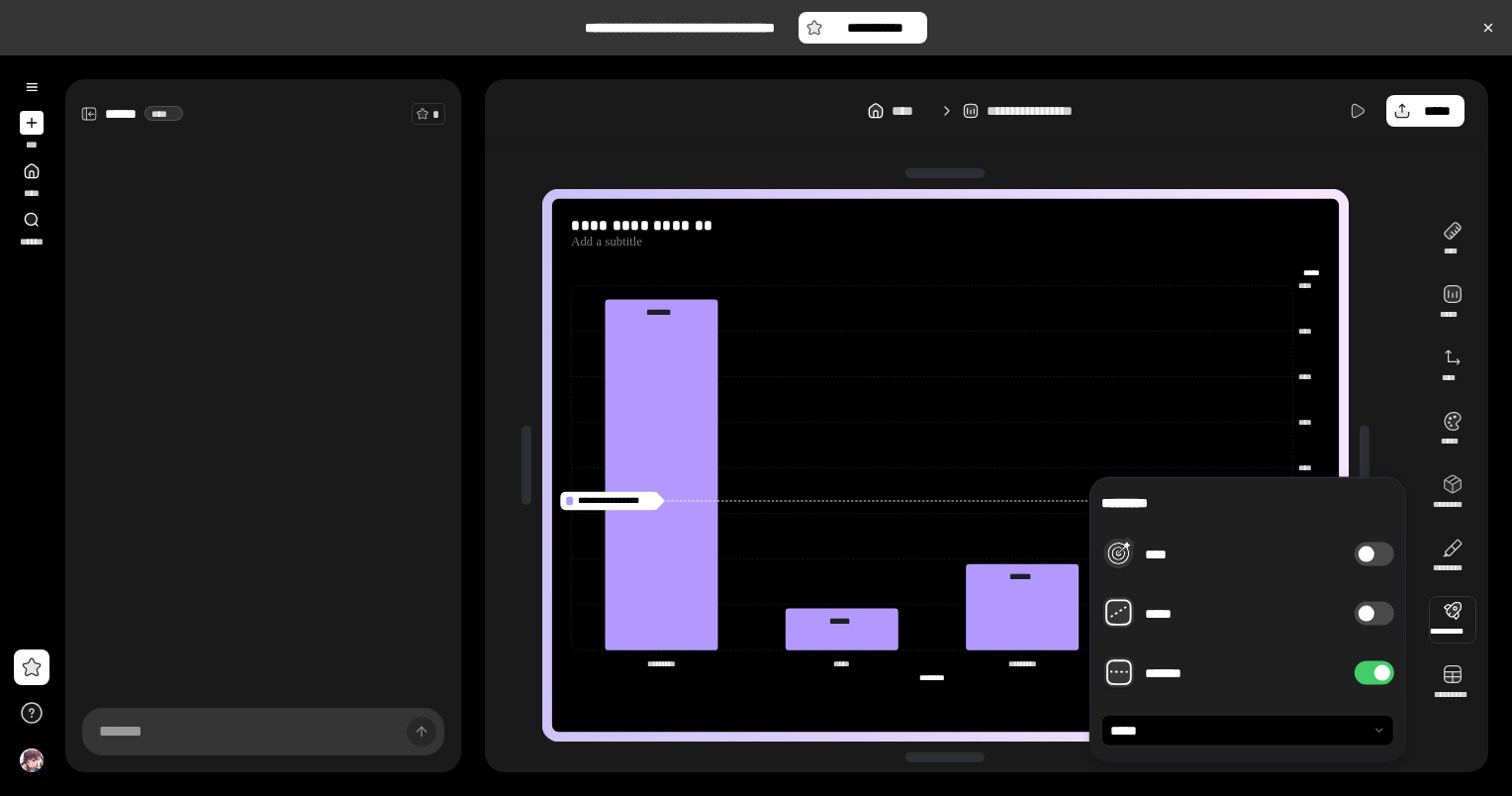 click on "*******" at bounding box center [1374, 673] 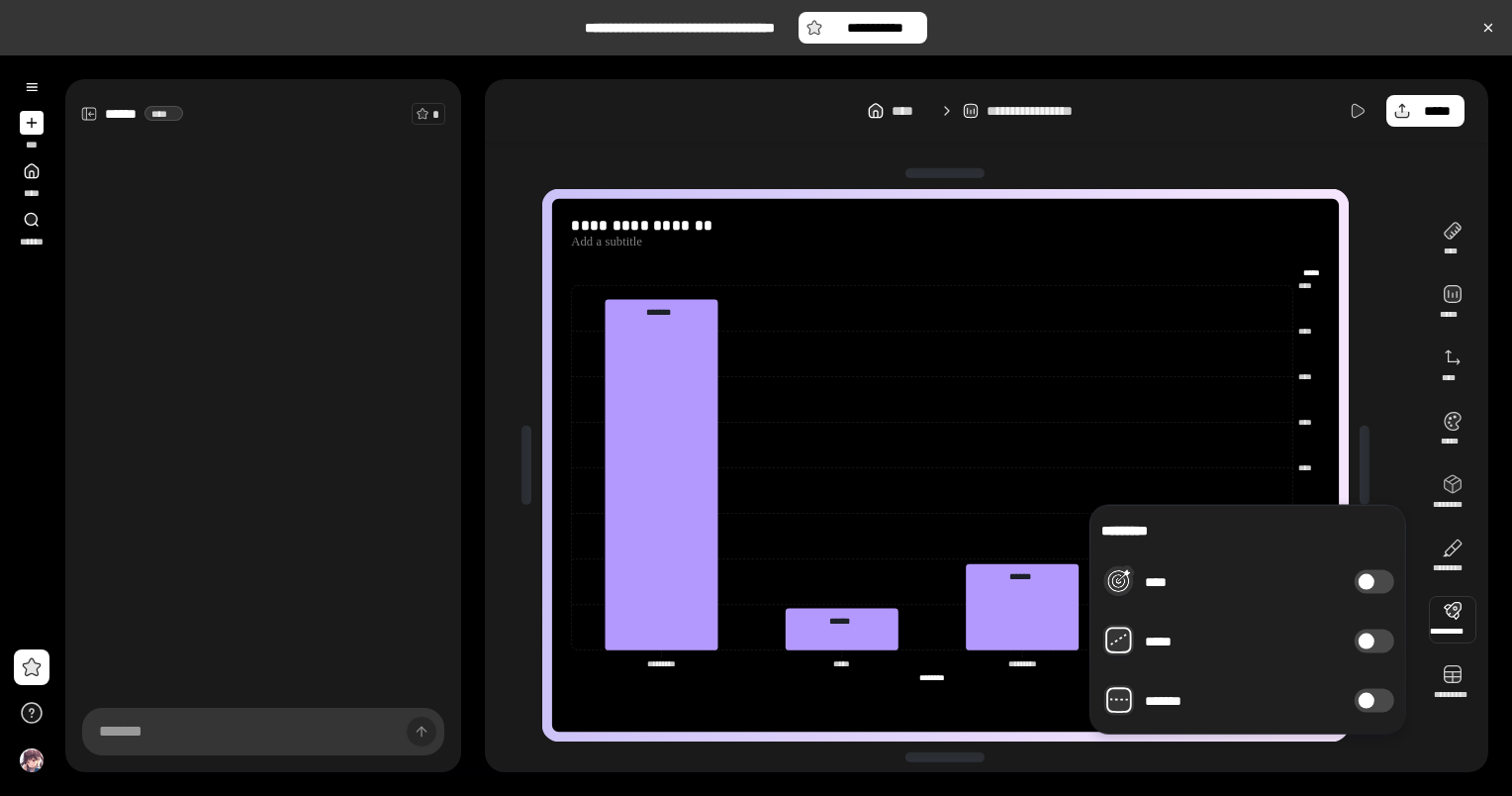 click at bounding box center (1365, 465) 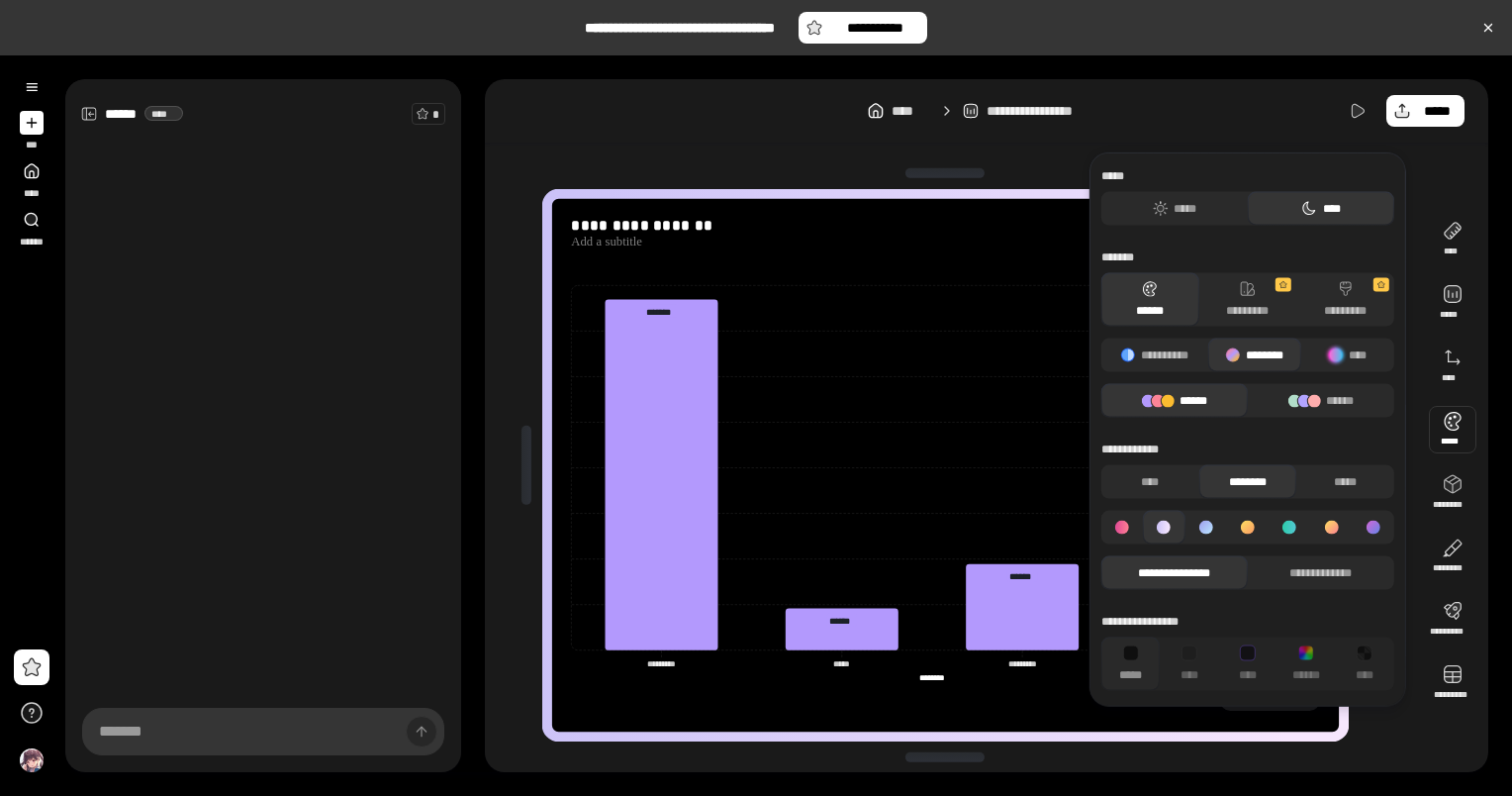 click at bounding box center (1453, 430) 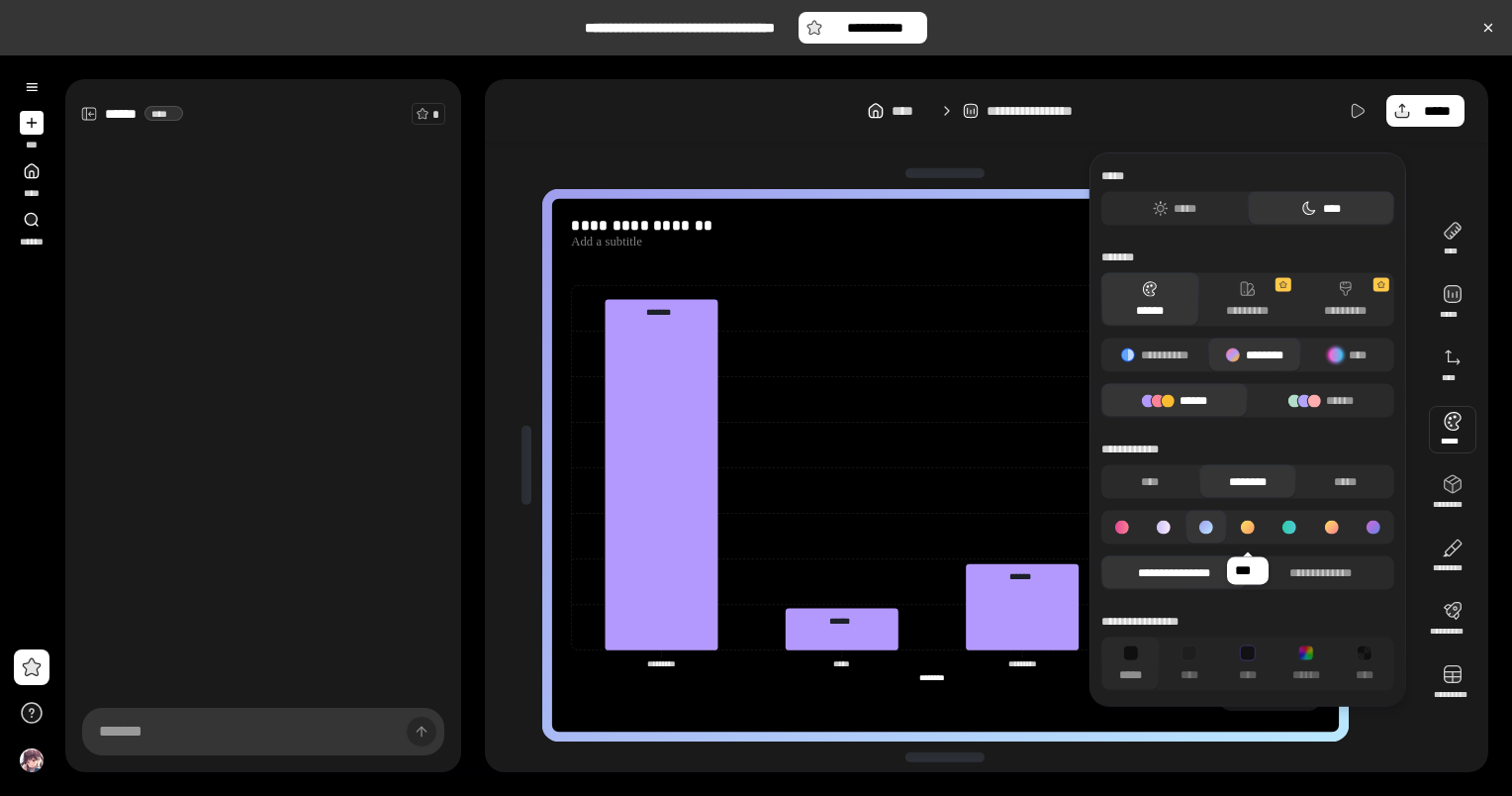 click at bounding box center [1248, 528] 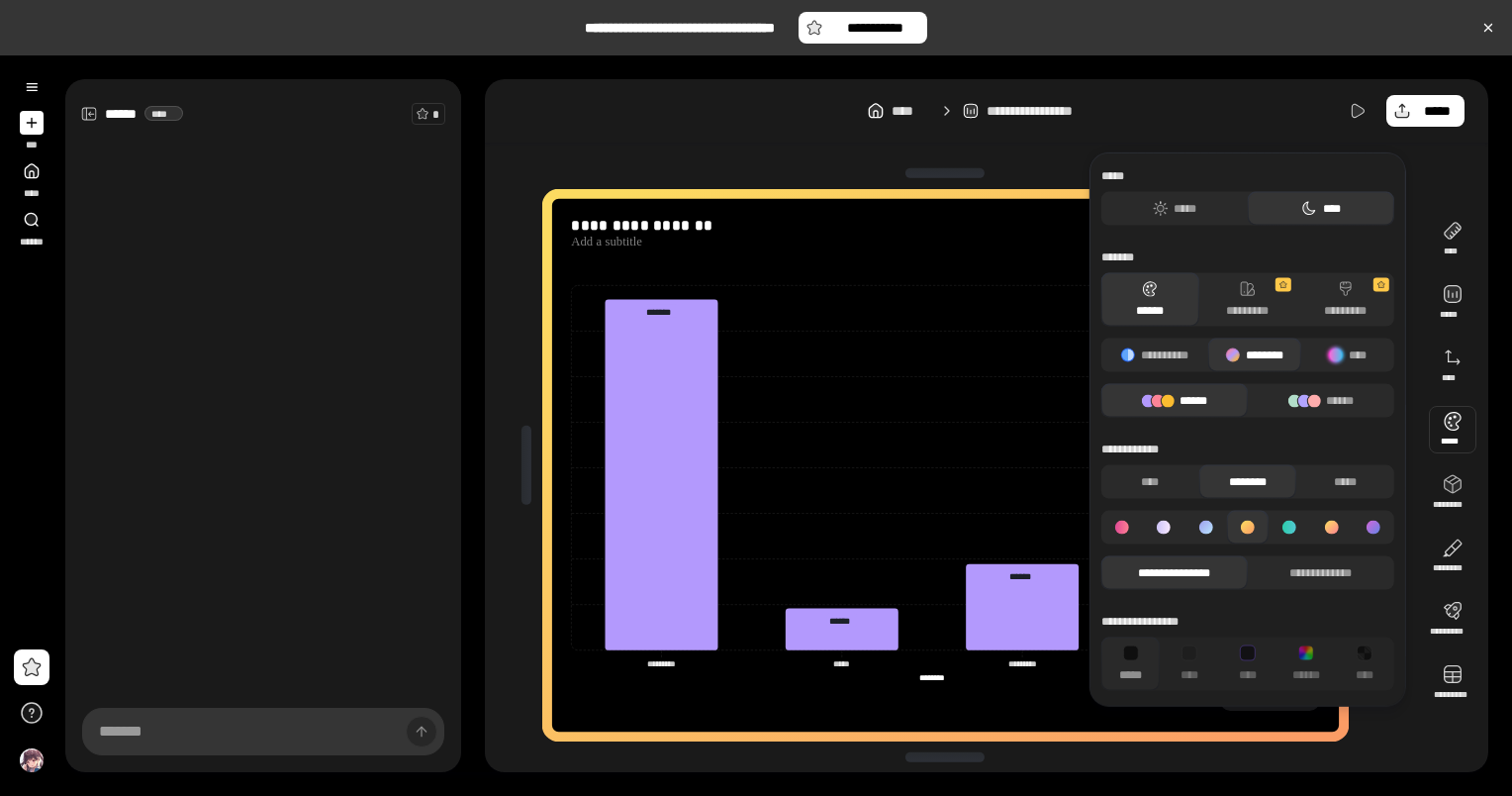 click at bounding box center (1289, 528) 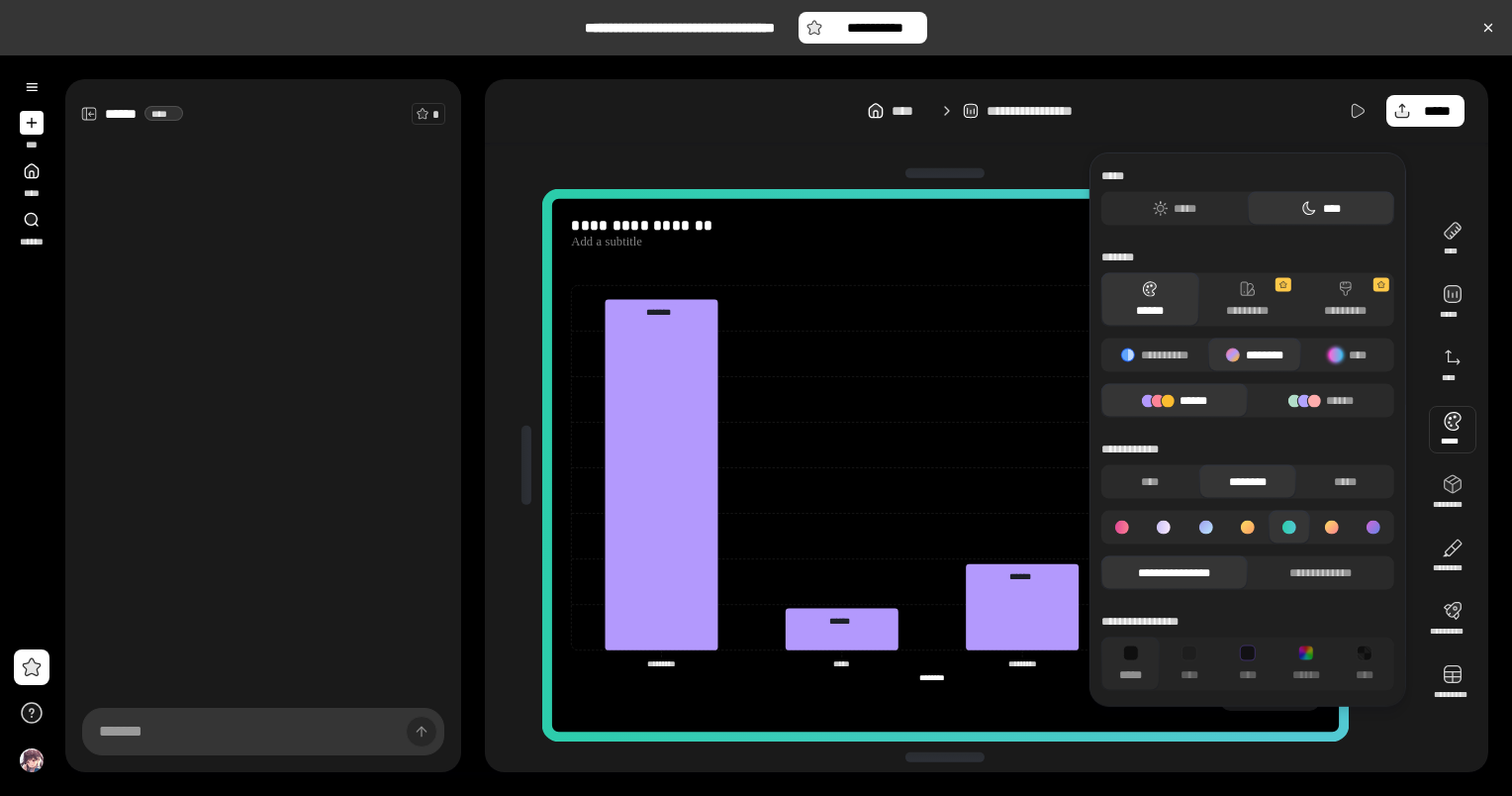 click at bounding box center [1372, 528] 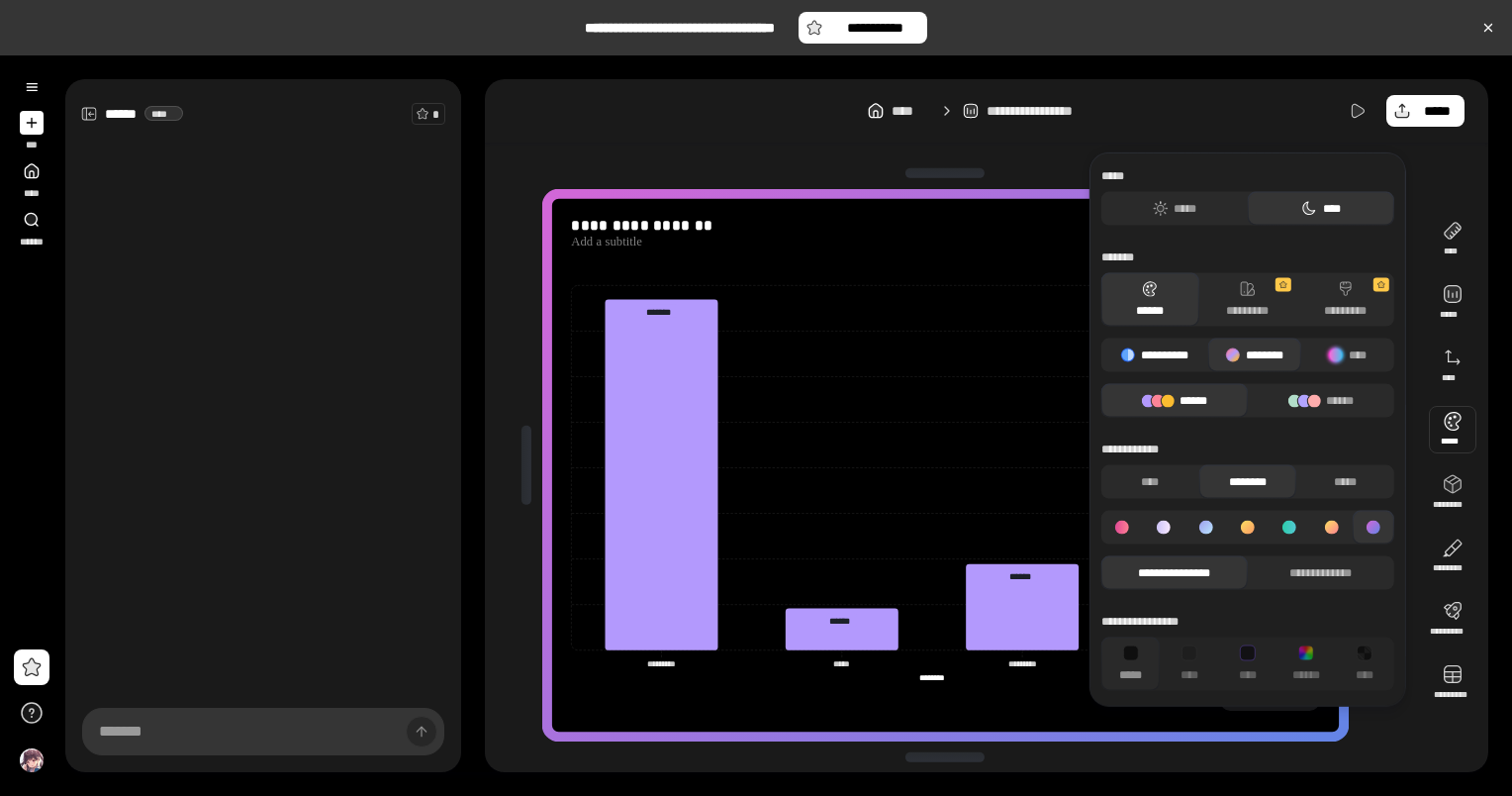 click on "**********" at bounding box center [1155, 355] 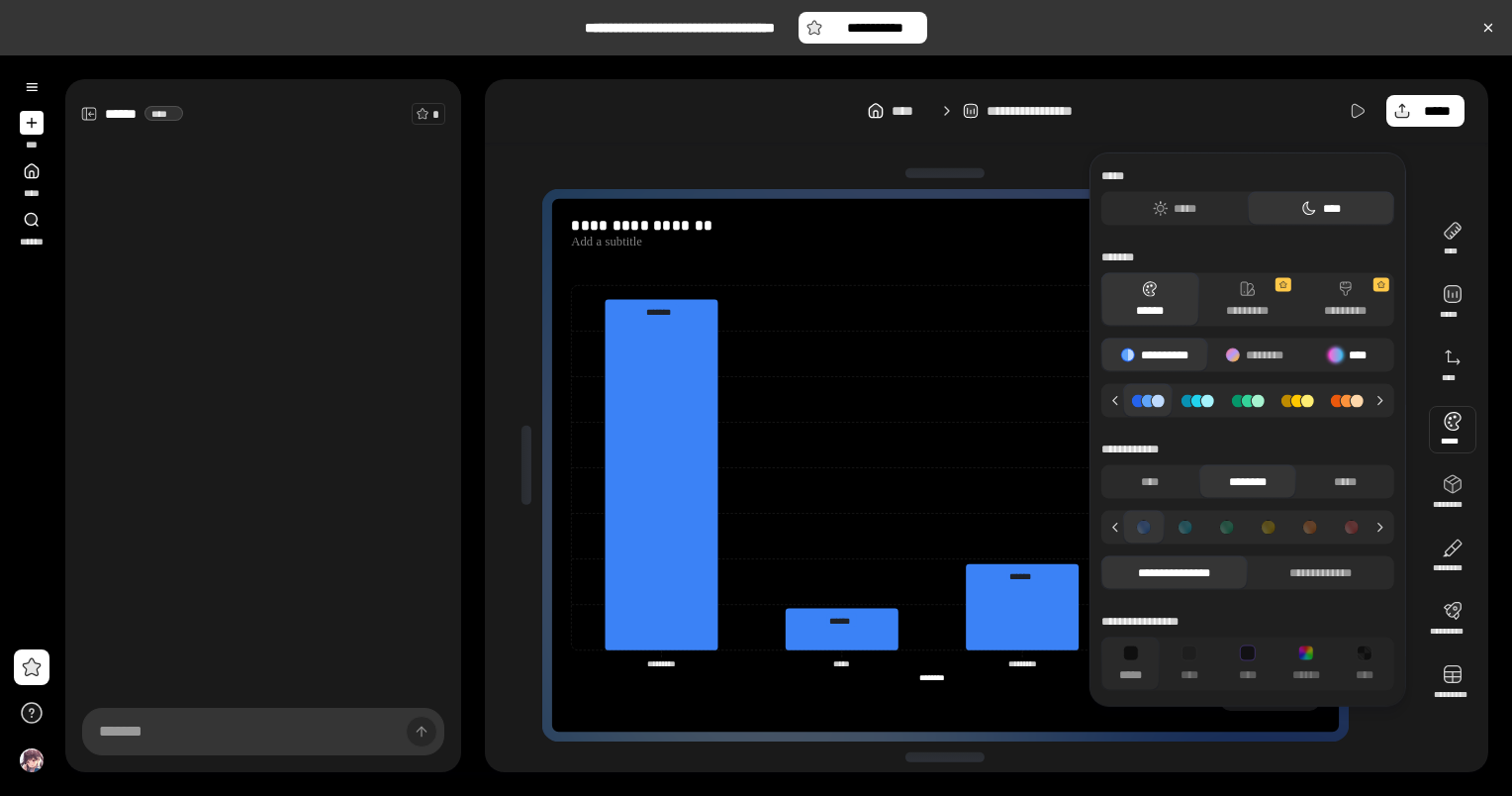 click on "****" at bounding box center [1348, 355] 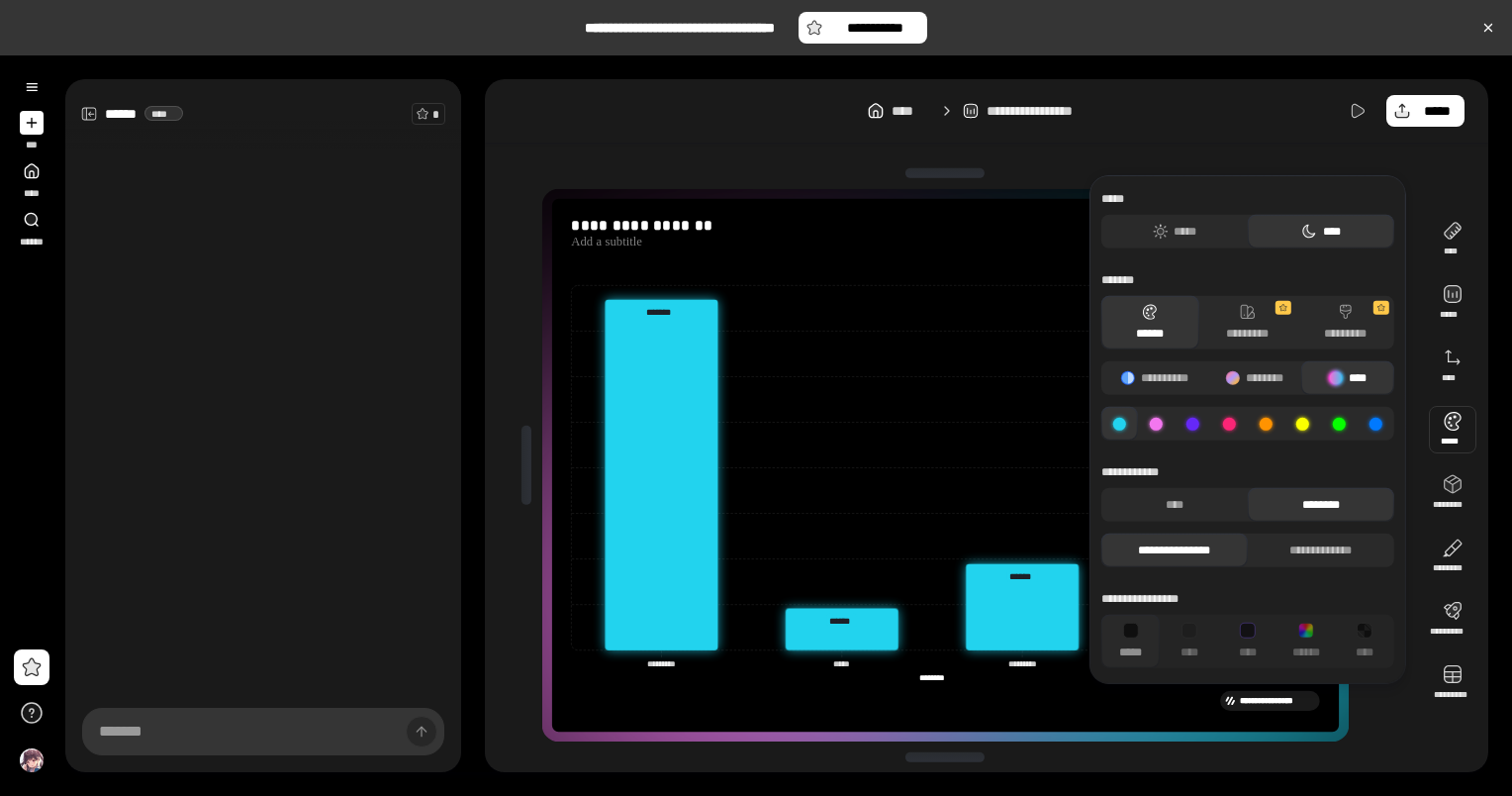click 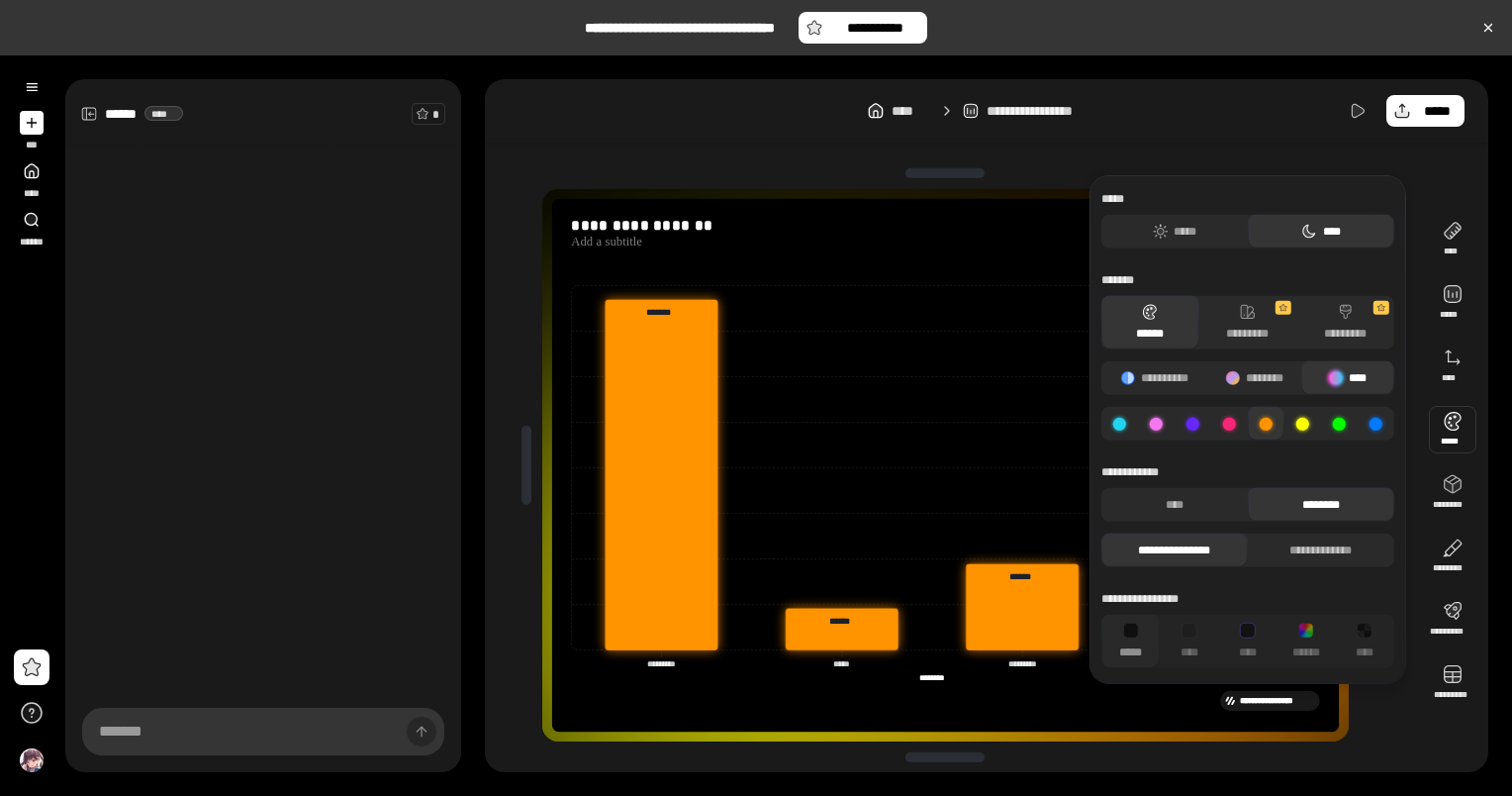 click at bounding box center [1192, 423] 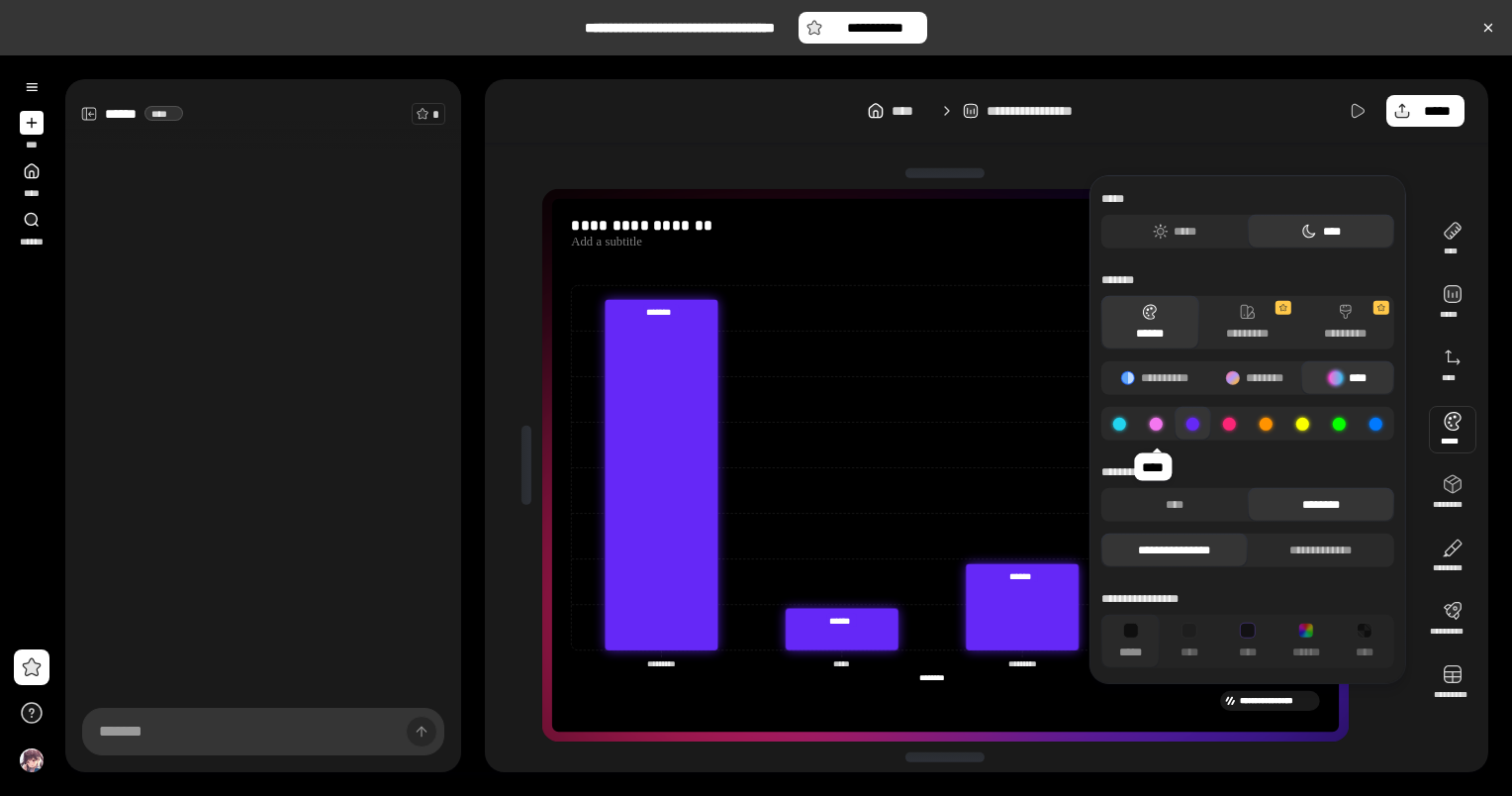 click at bounding box center (1156, 423) 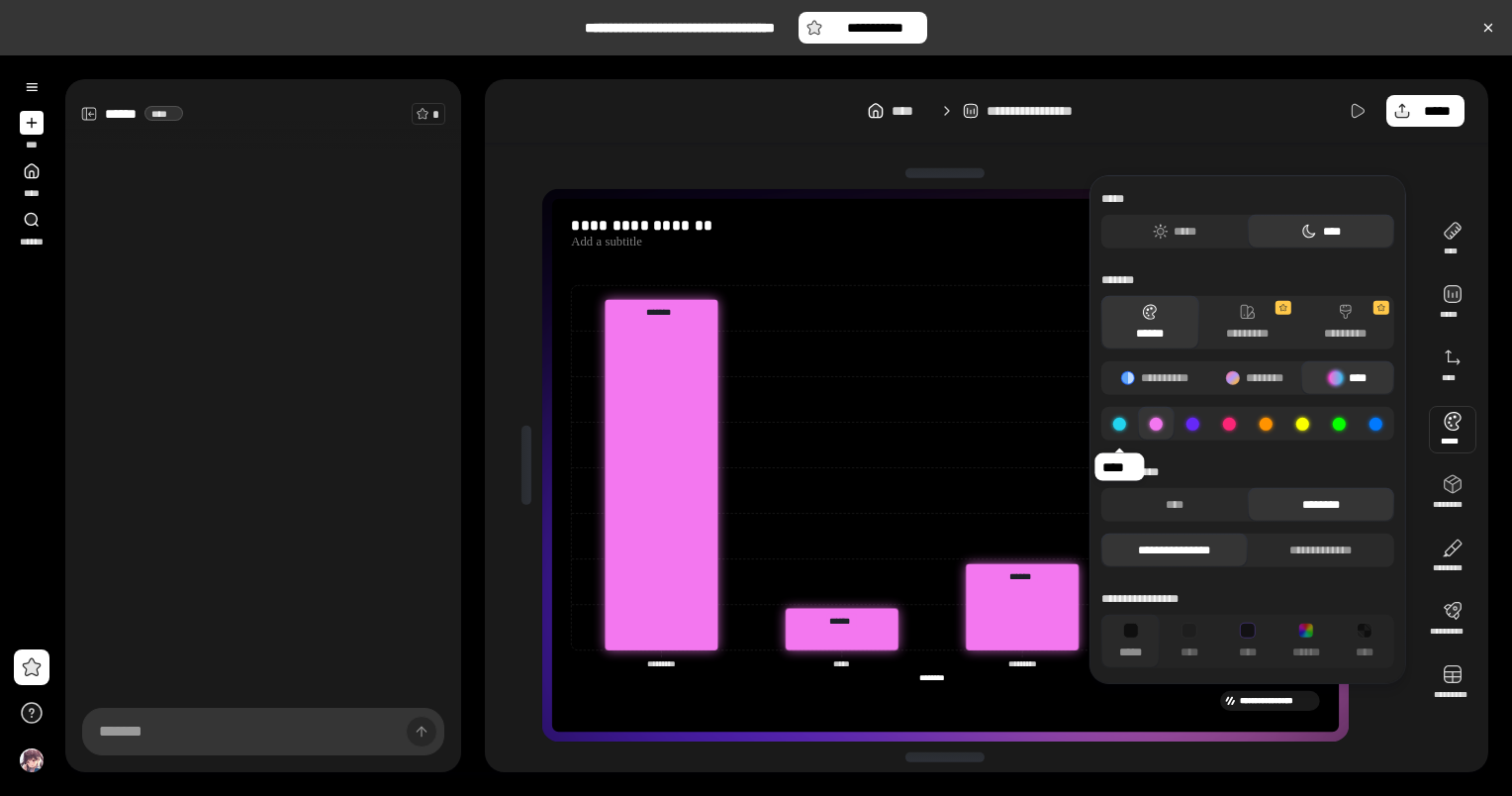 click at bounding box center (1119, 423) 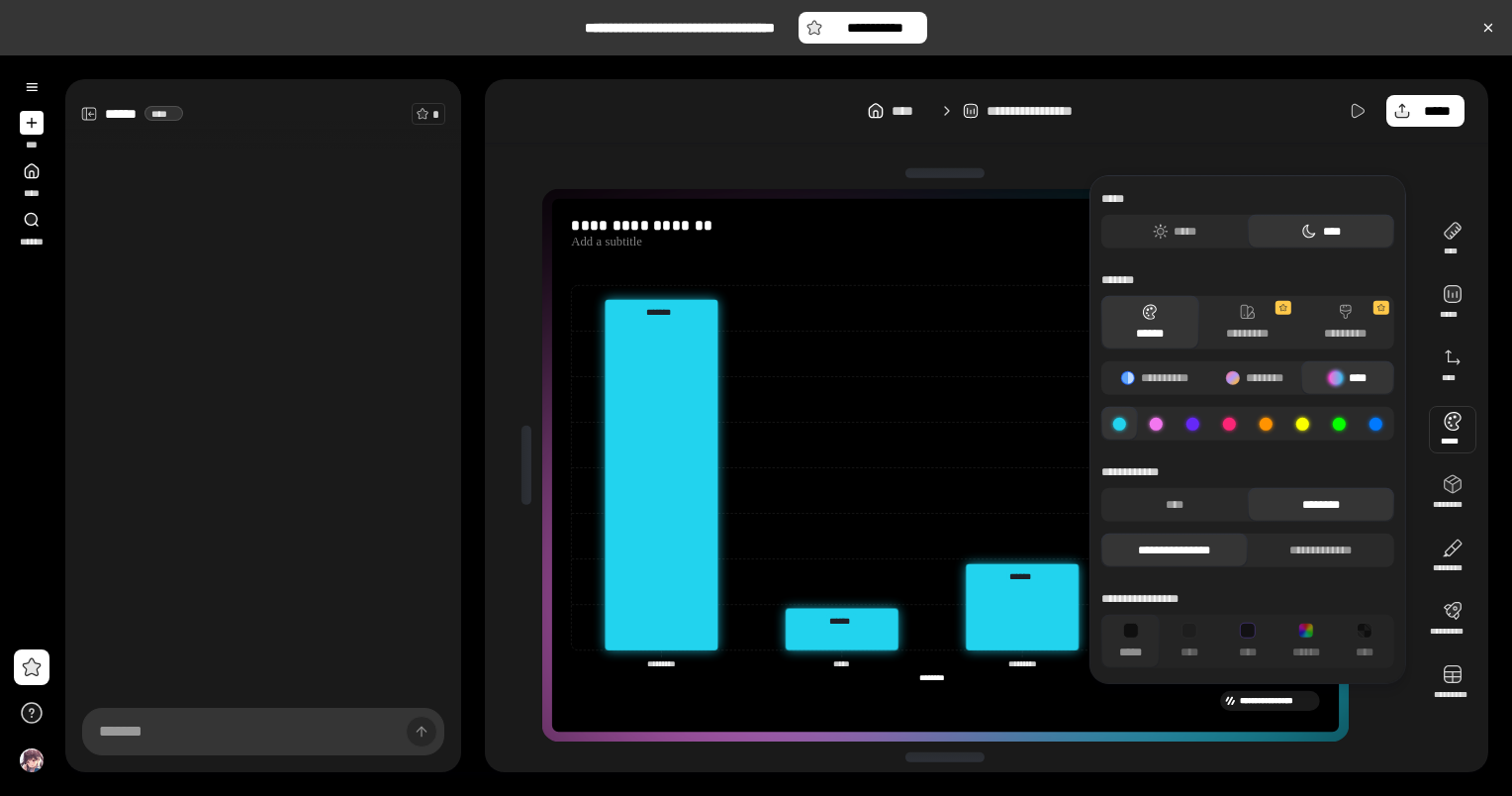 click on "**********" at bounding box center (1248, 356) 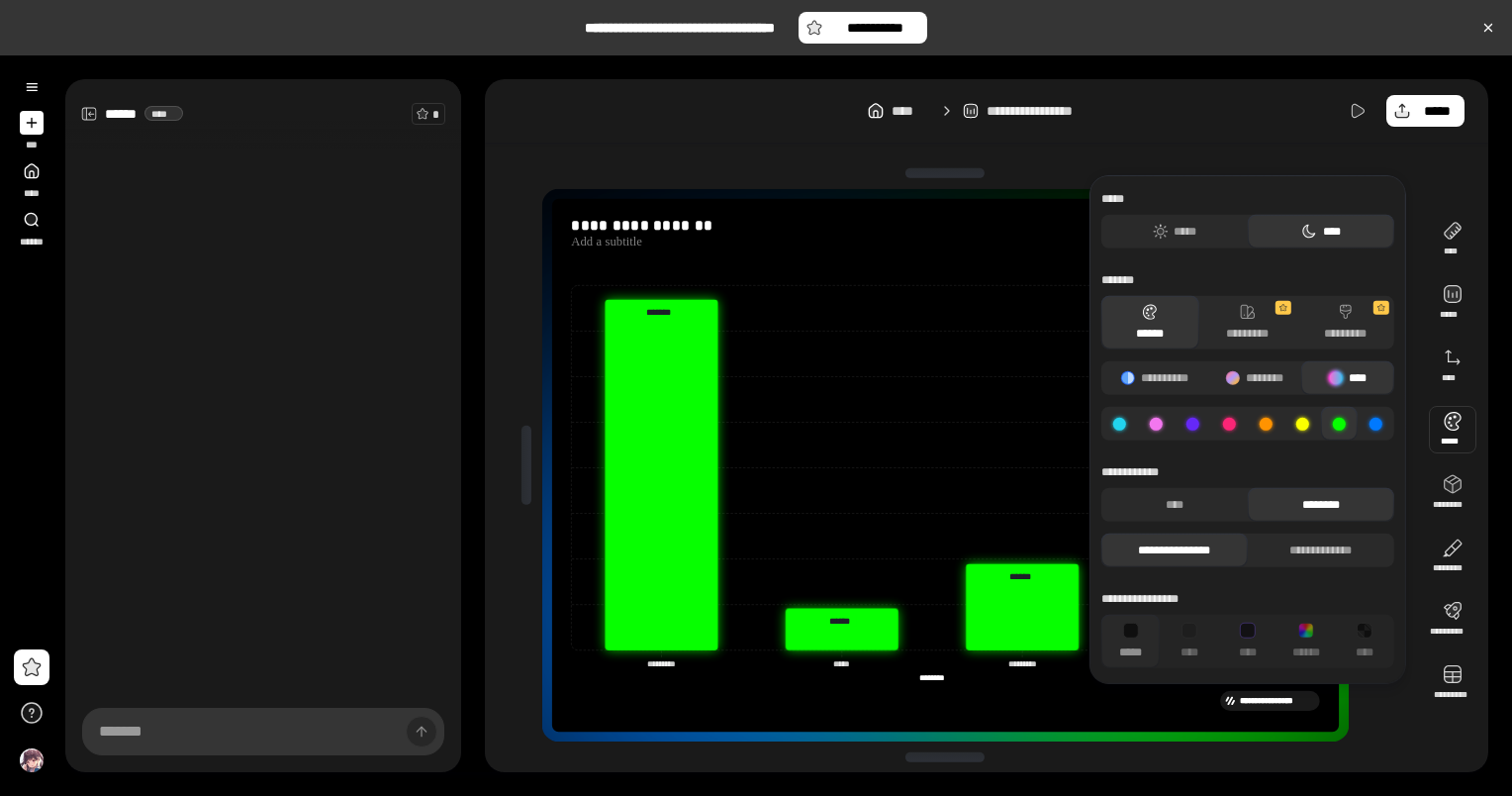 click at bounding box center (1375, 423) 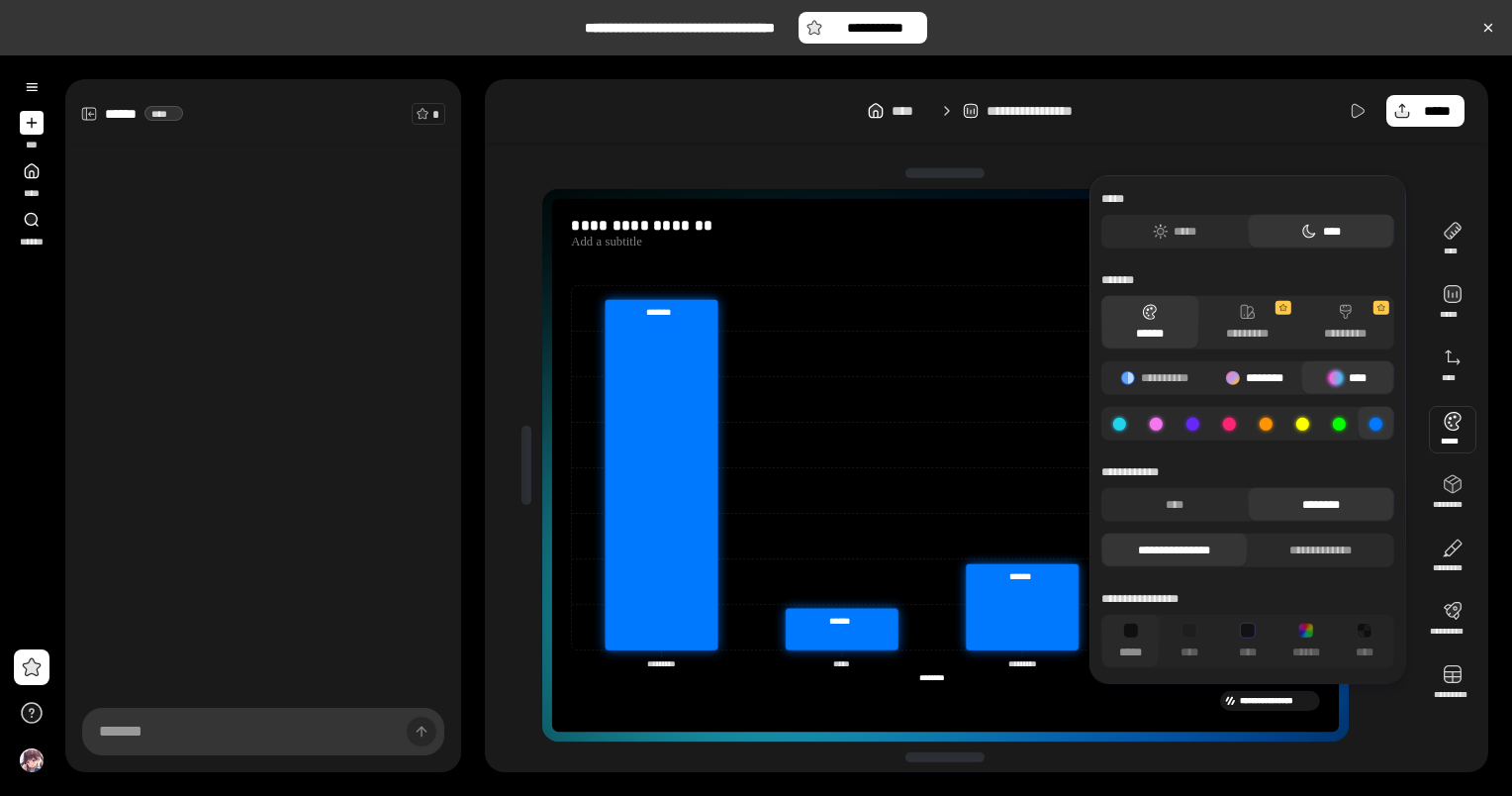 click on "********" at bounding box center [1254, 378] 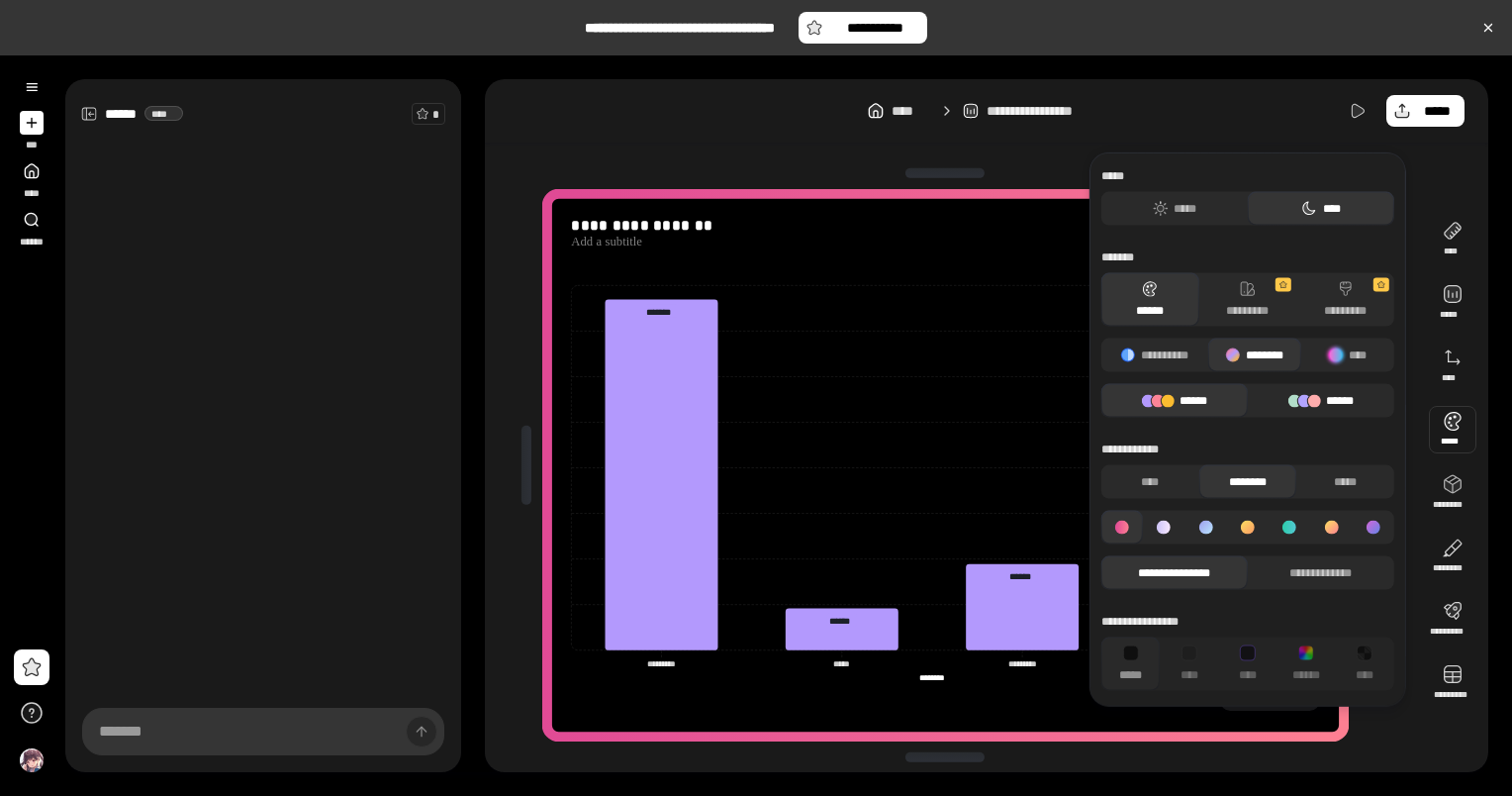 click on "******" at bounding box center (1321, 401) 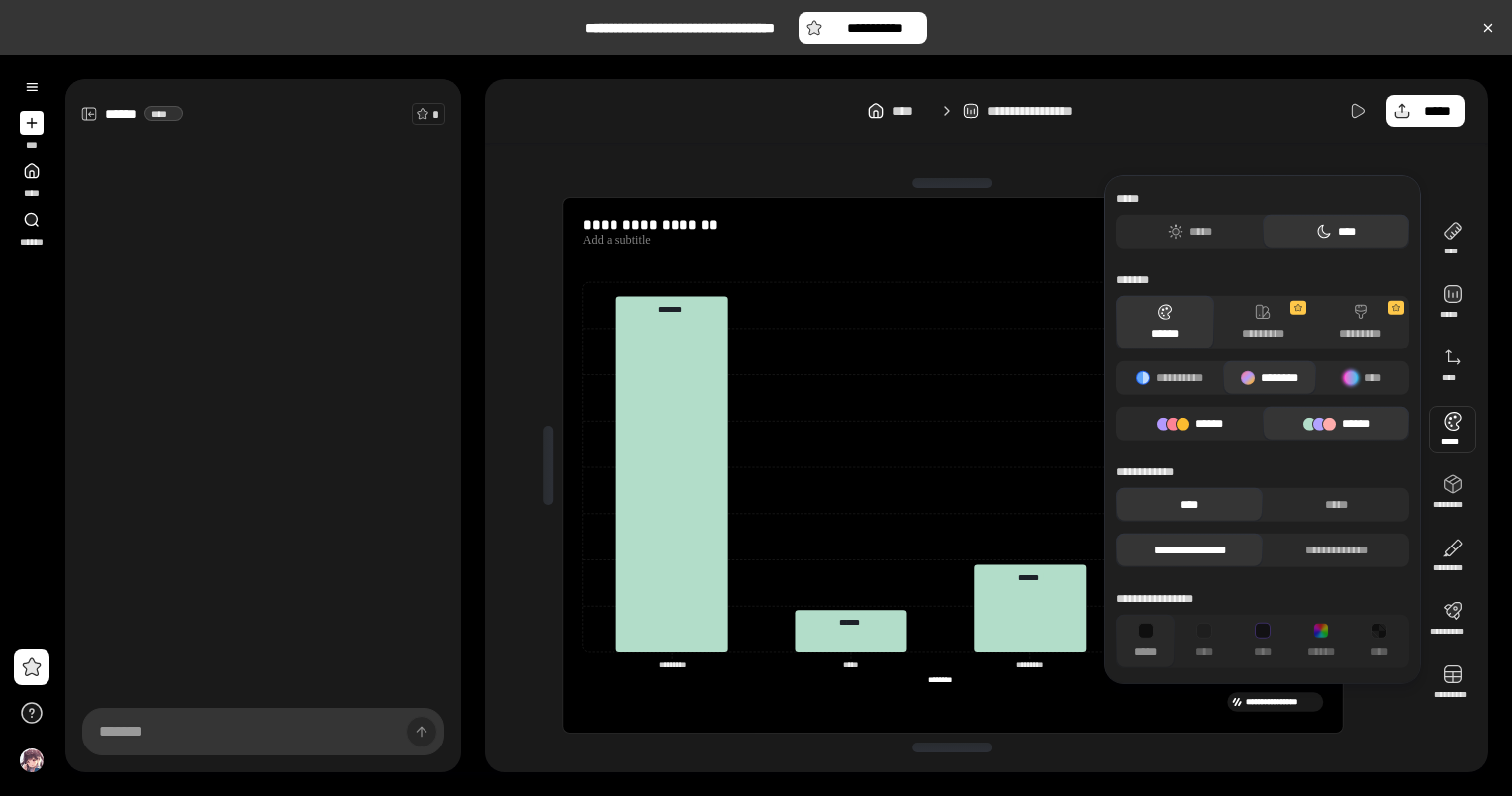 click on "******" at bounding box center (1189, 424) 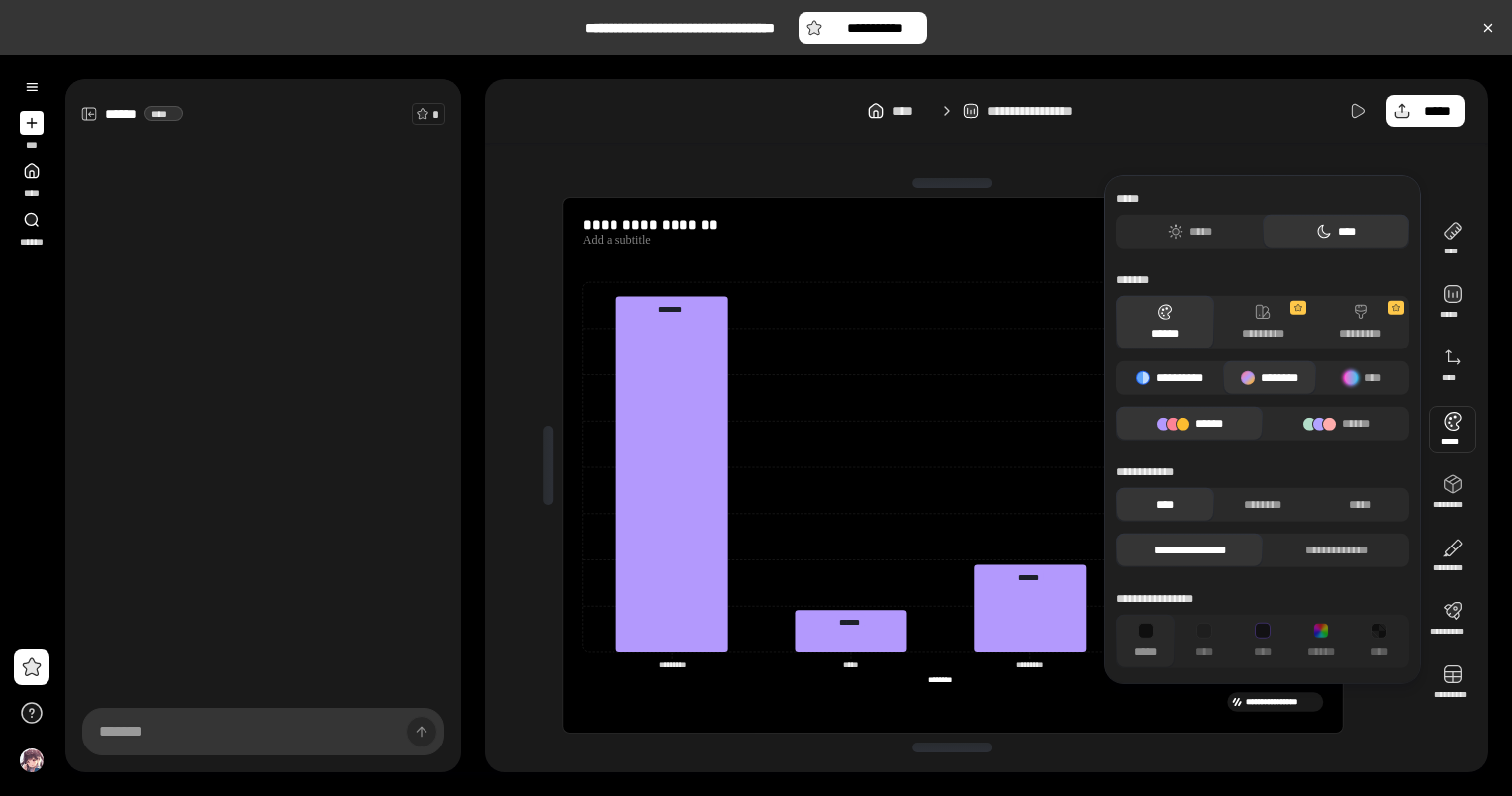 click on "**********" at bounding box center (1170, 378) 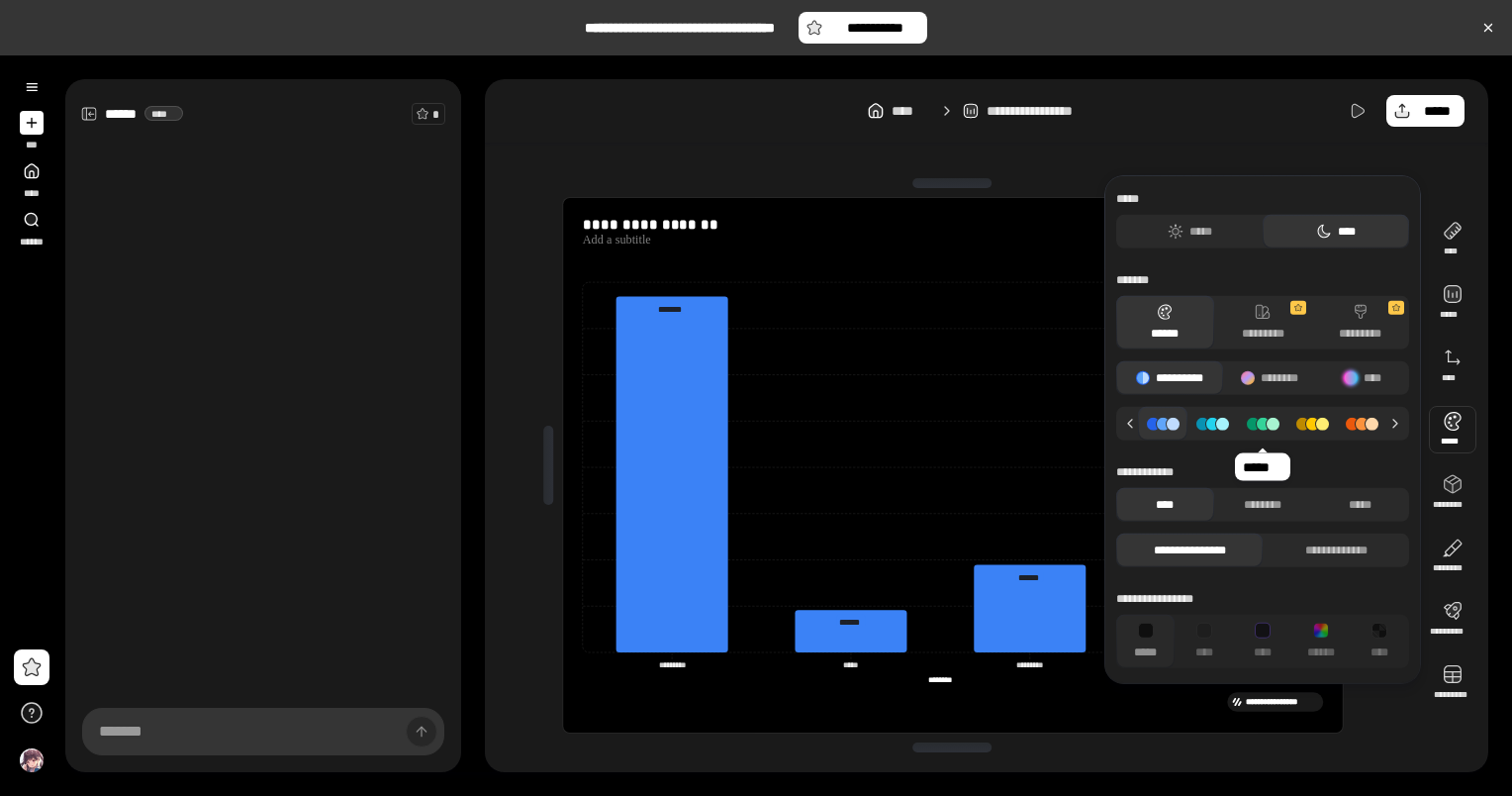 click at bounding box center (1263, 423) 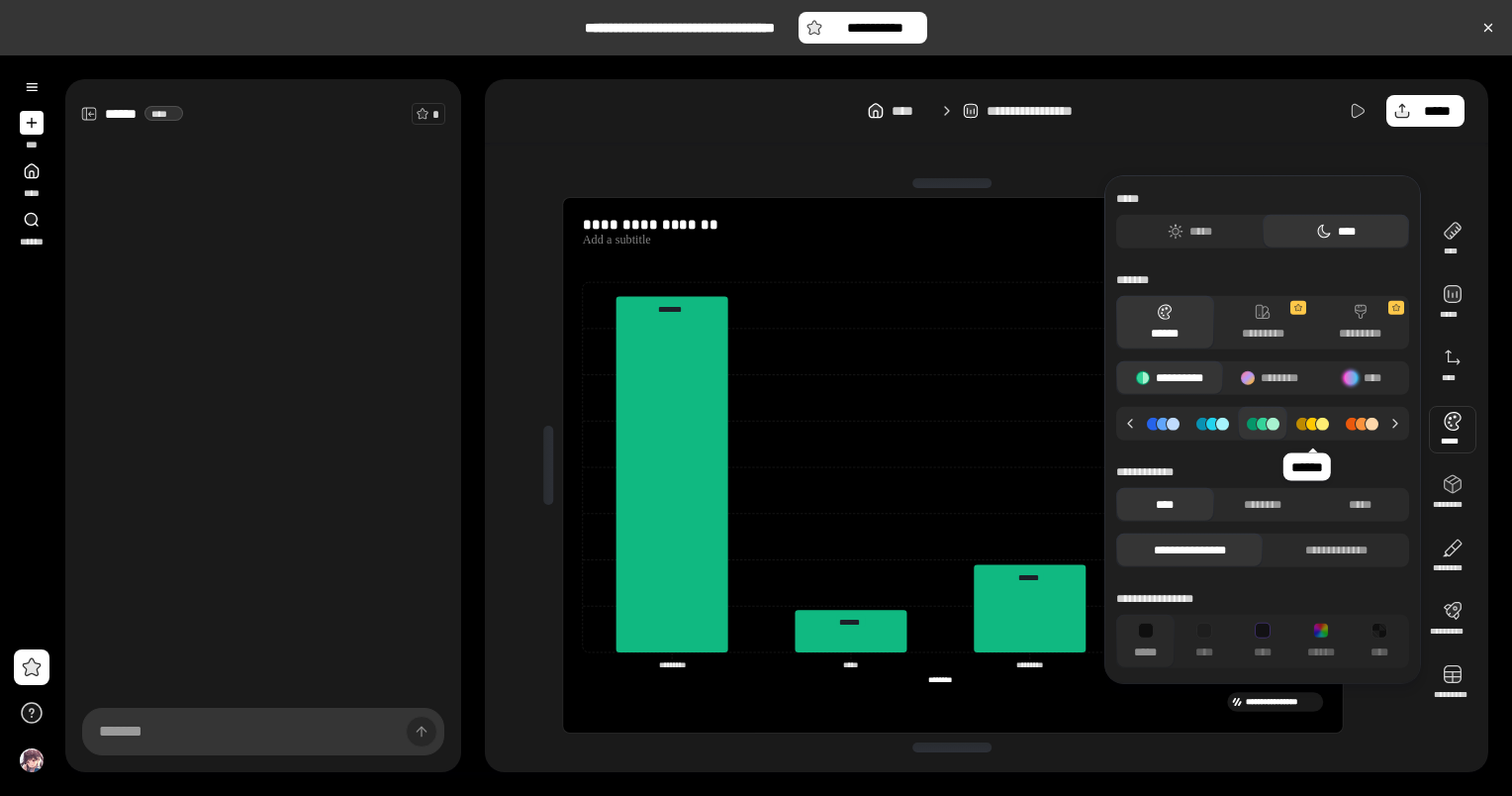 click 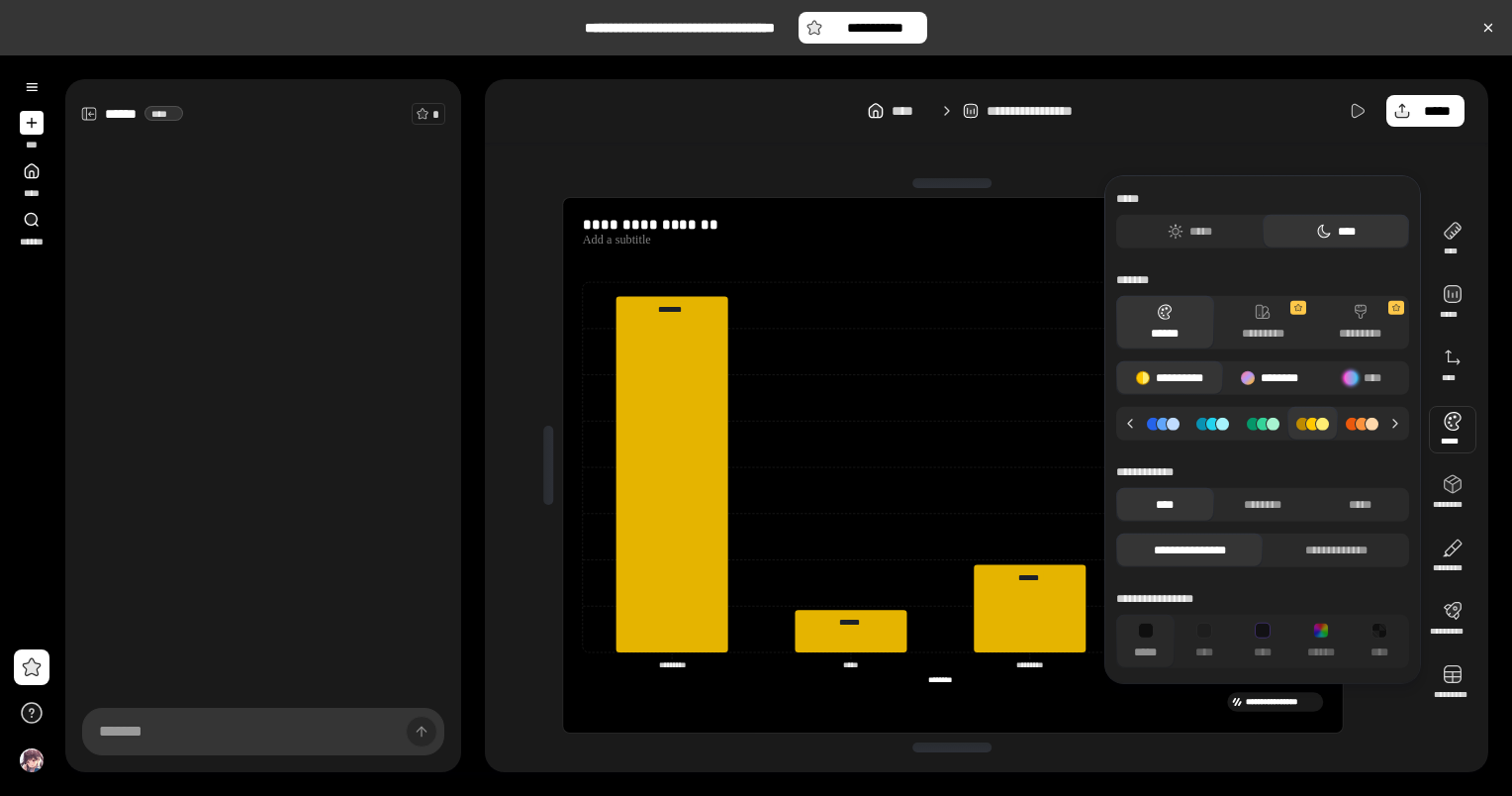 click on "********" at bounding box center [1270, 378] 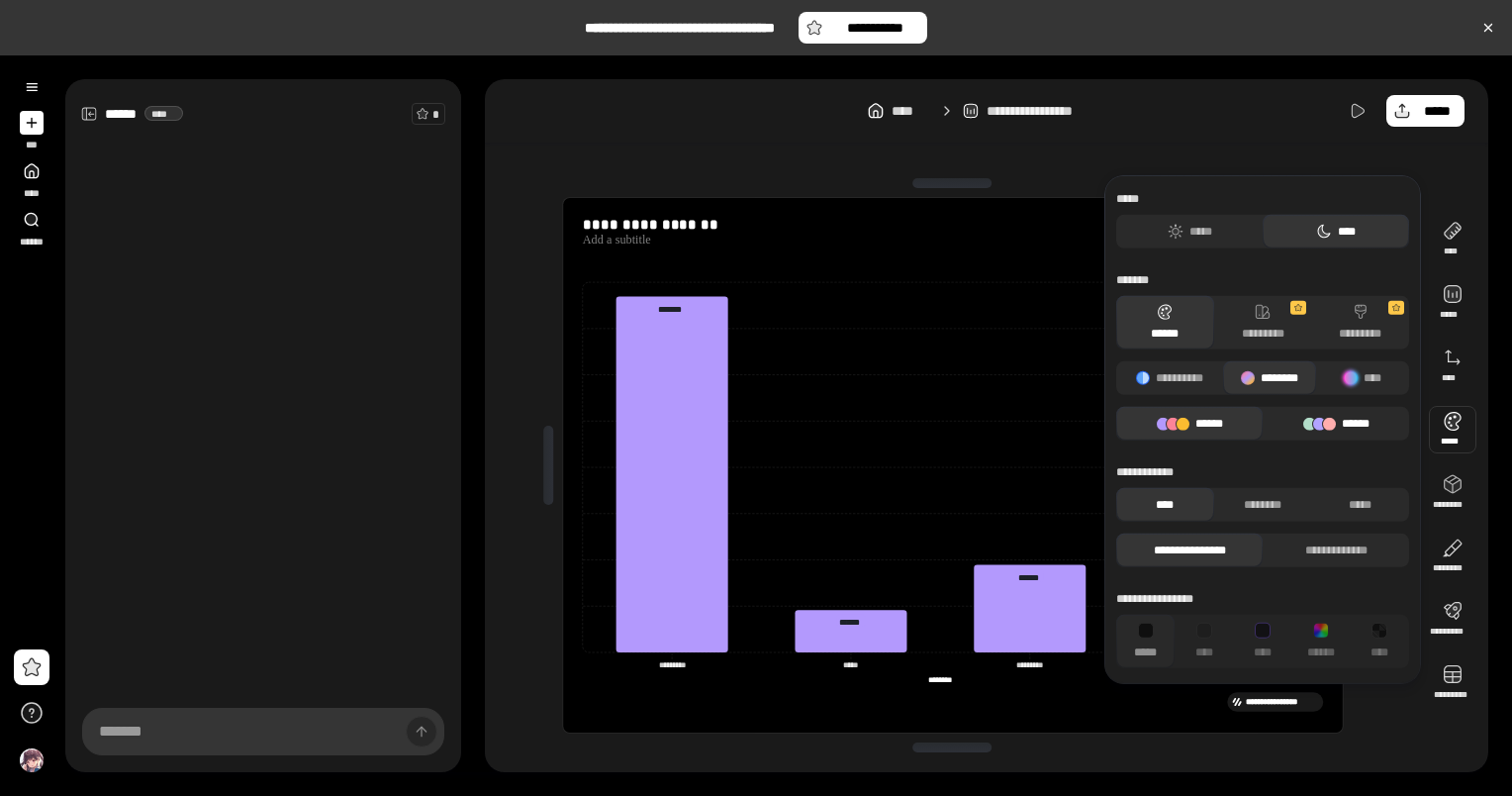 click on "******" at bounding box center (1336, 424) 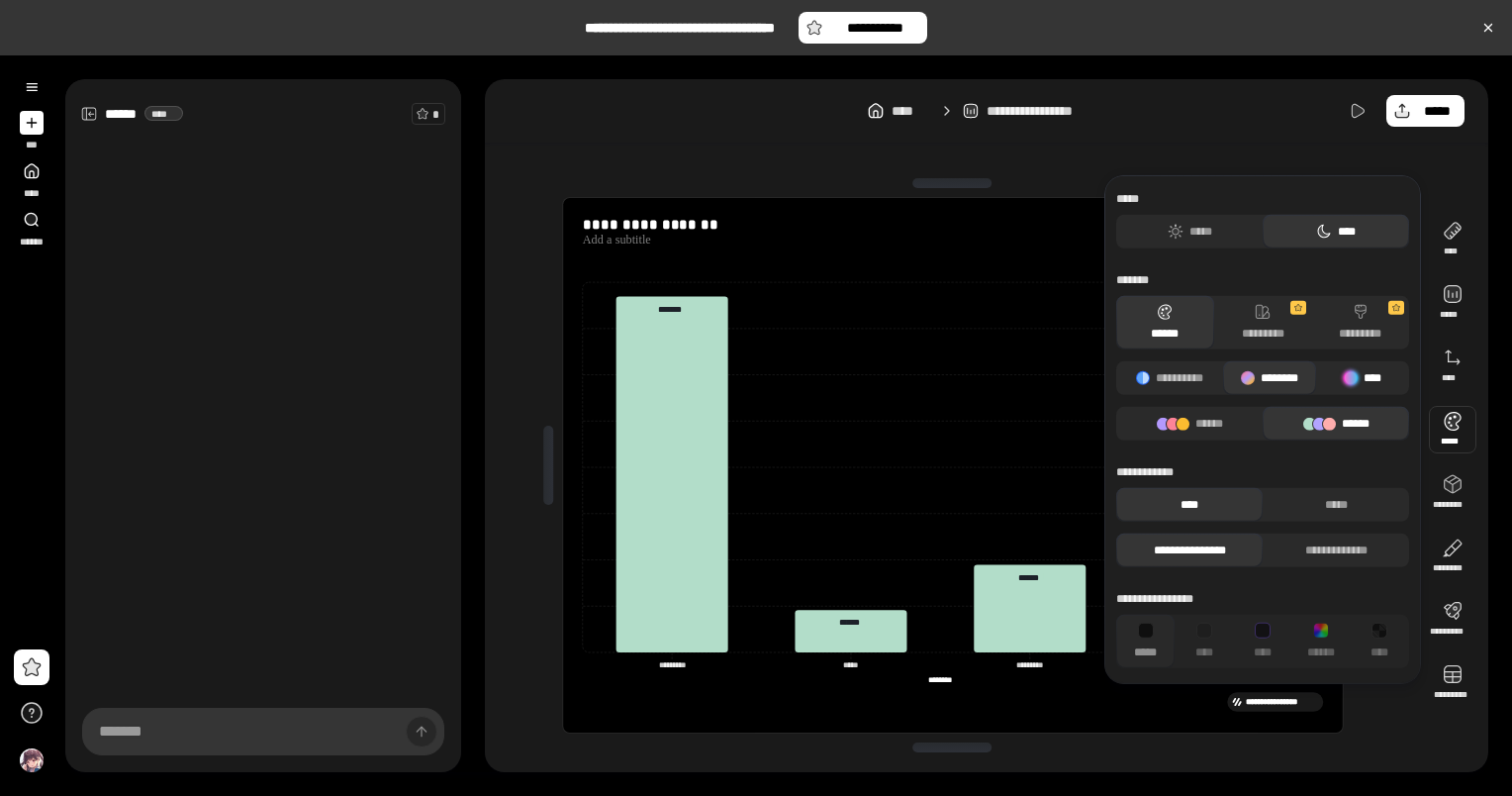 click at bounding box center [1351, 378] 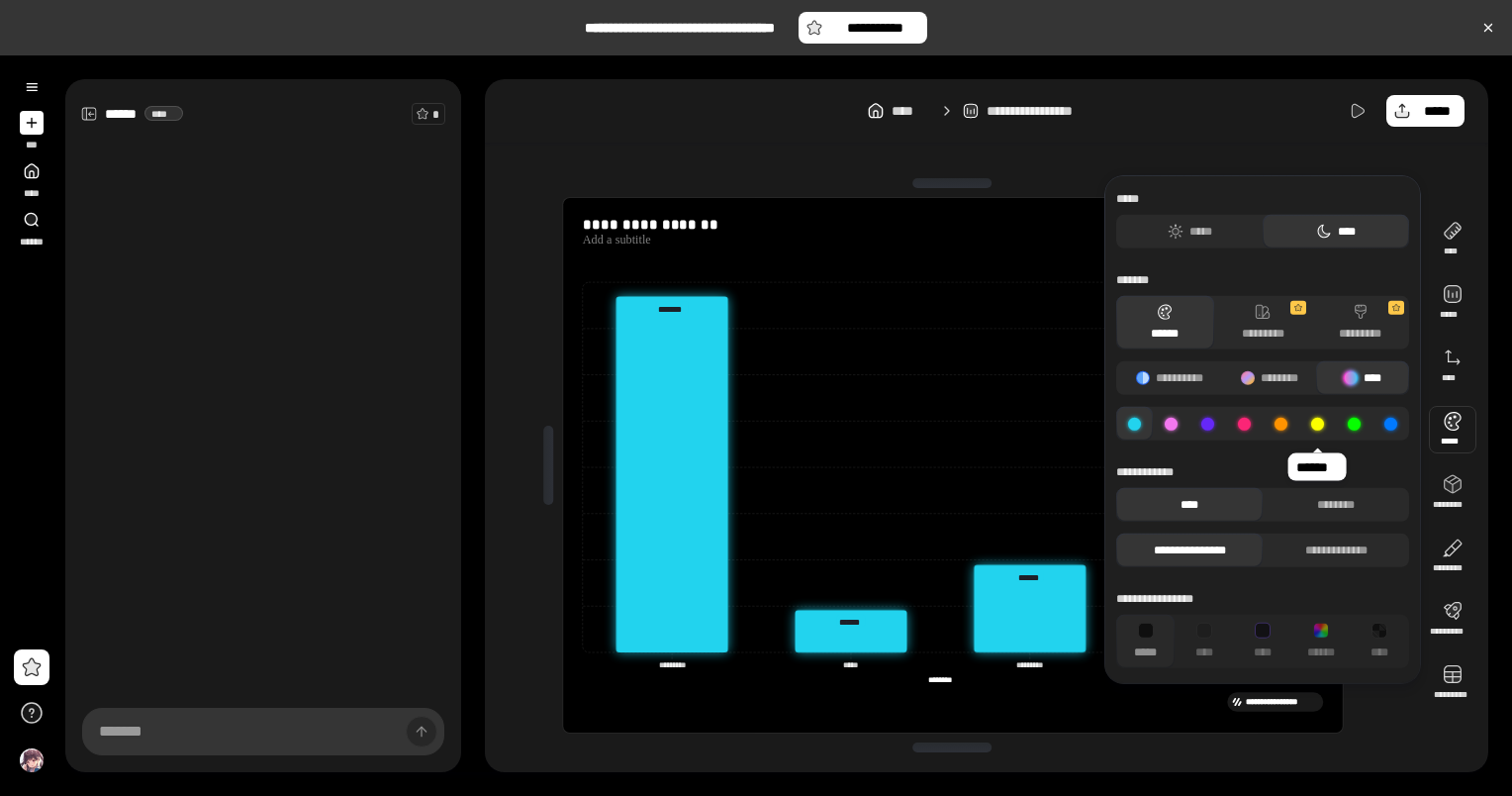 click at bounding box center (1317, 423) 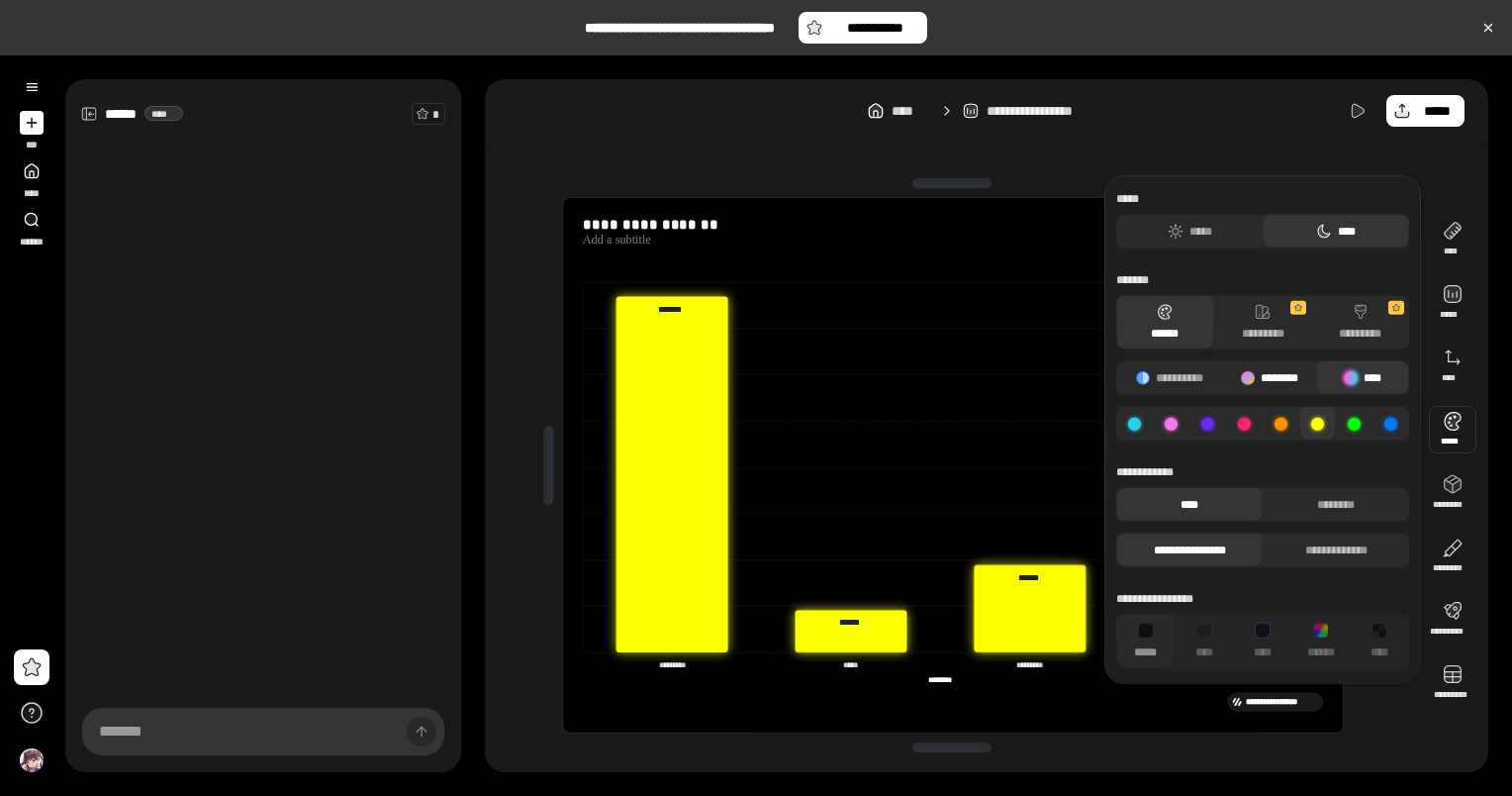 click on "********" at bounding box center [1270, 378] 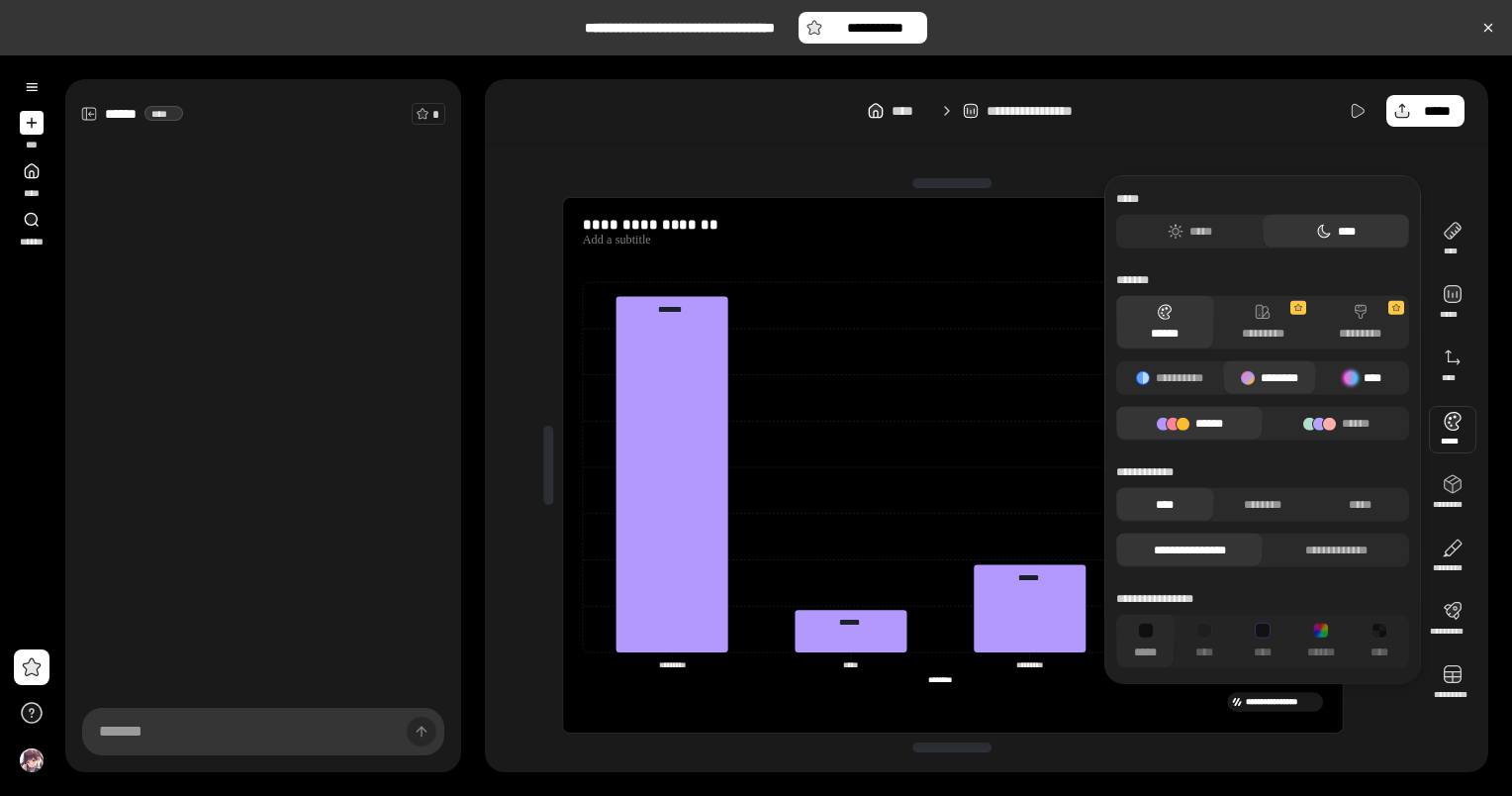 click at bounding box center [1351, 378] 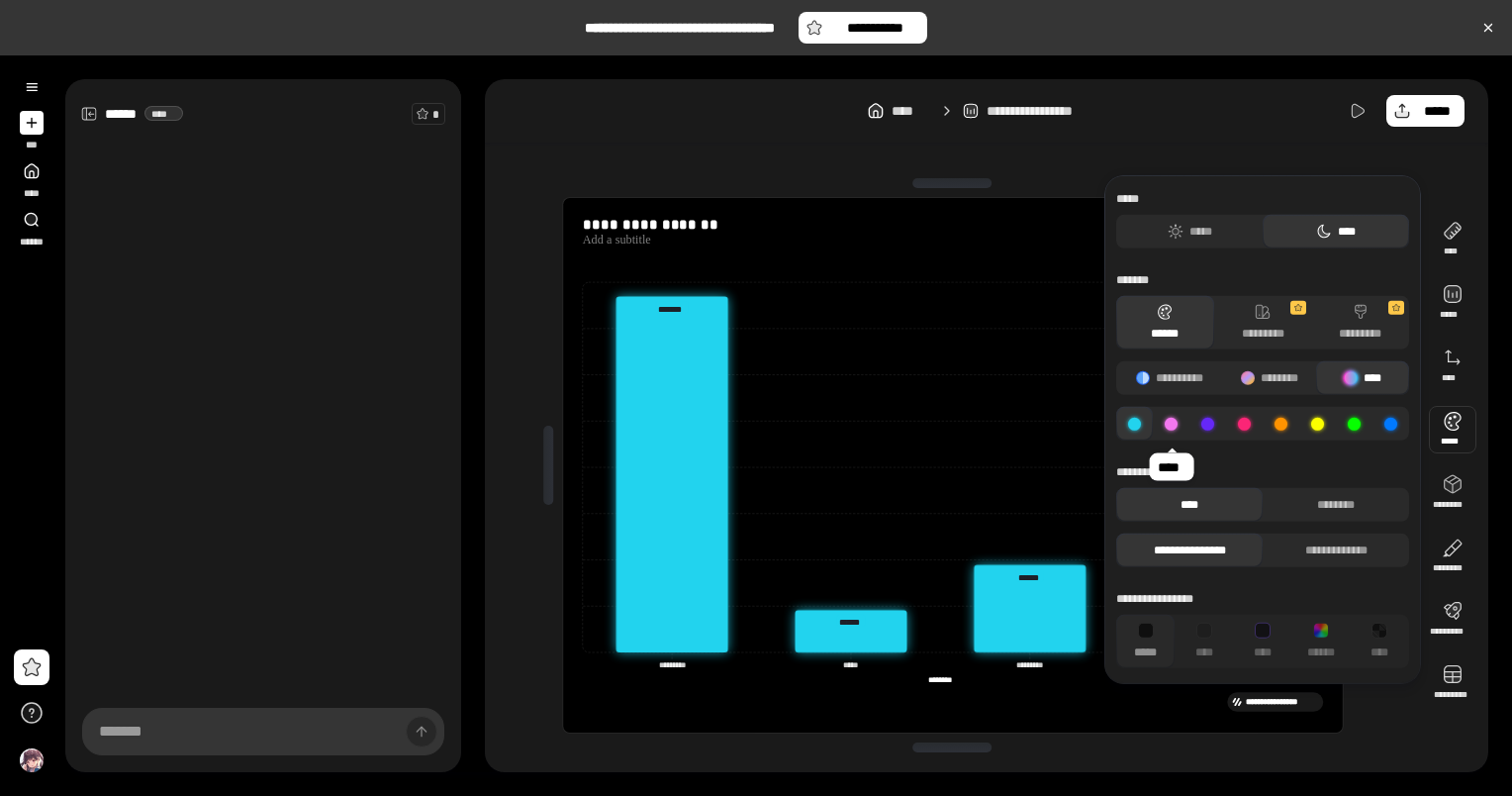 click at bounding box center [1171, 423] 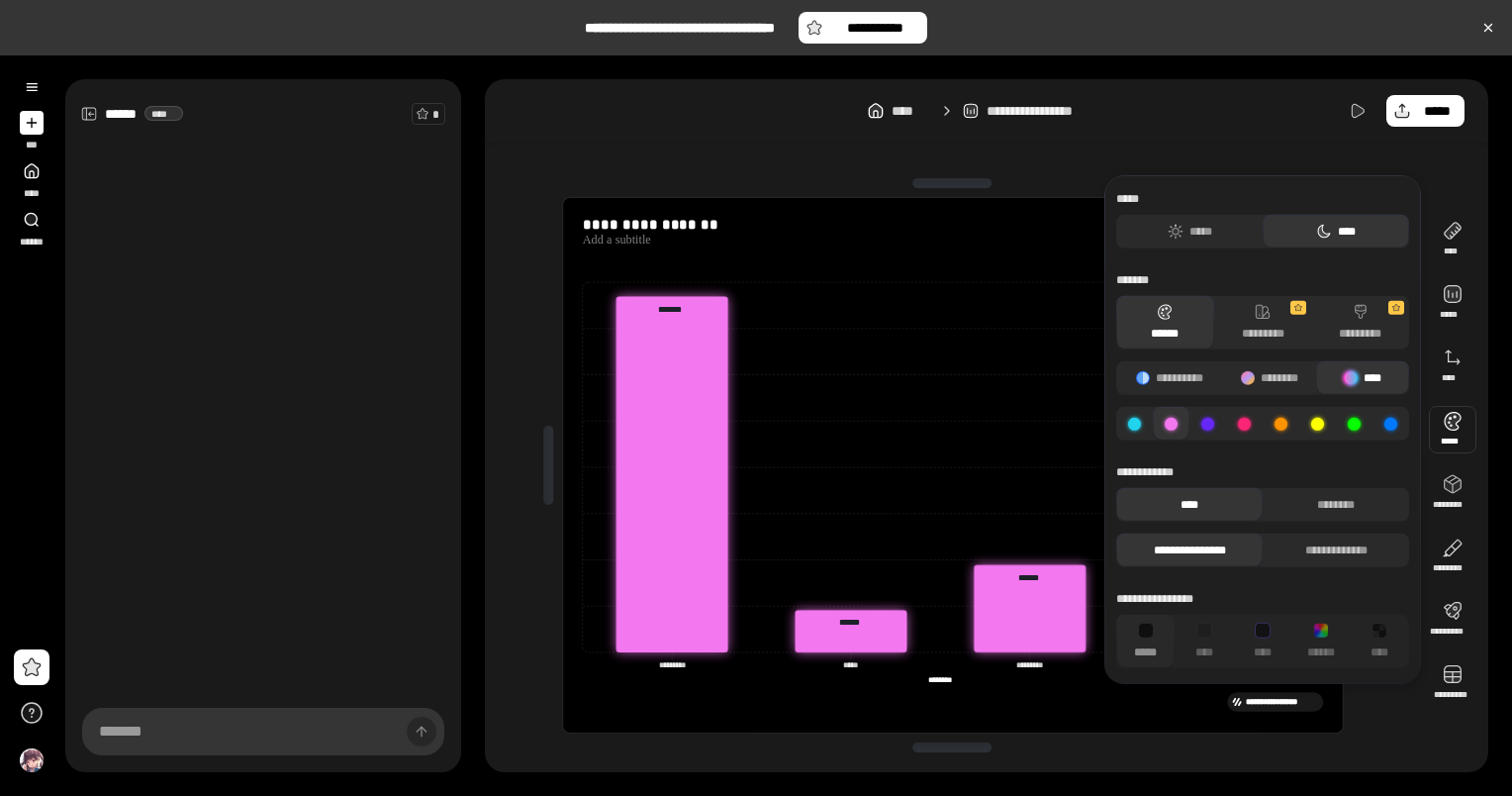 click at bounding box center [1207, 423] 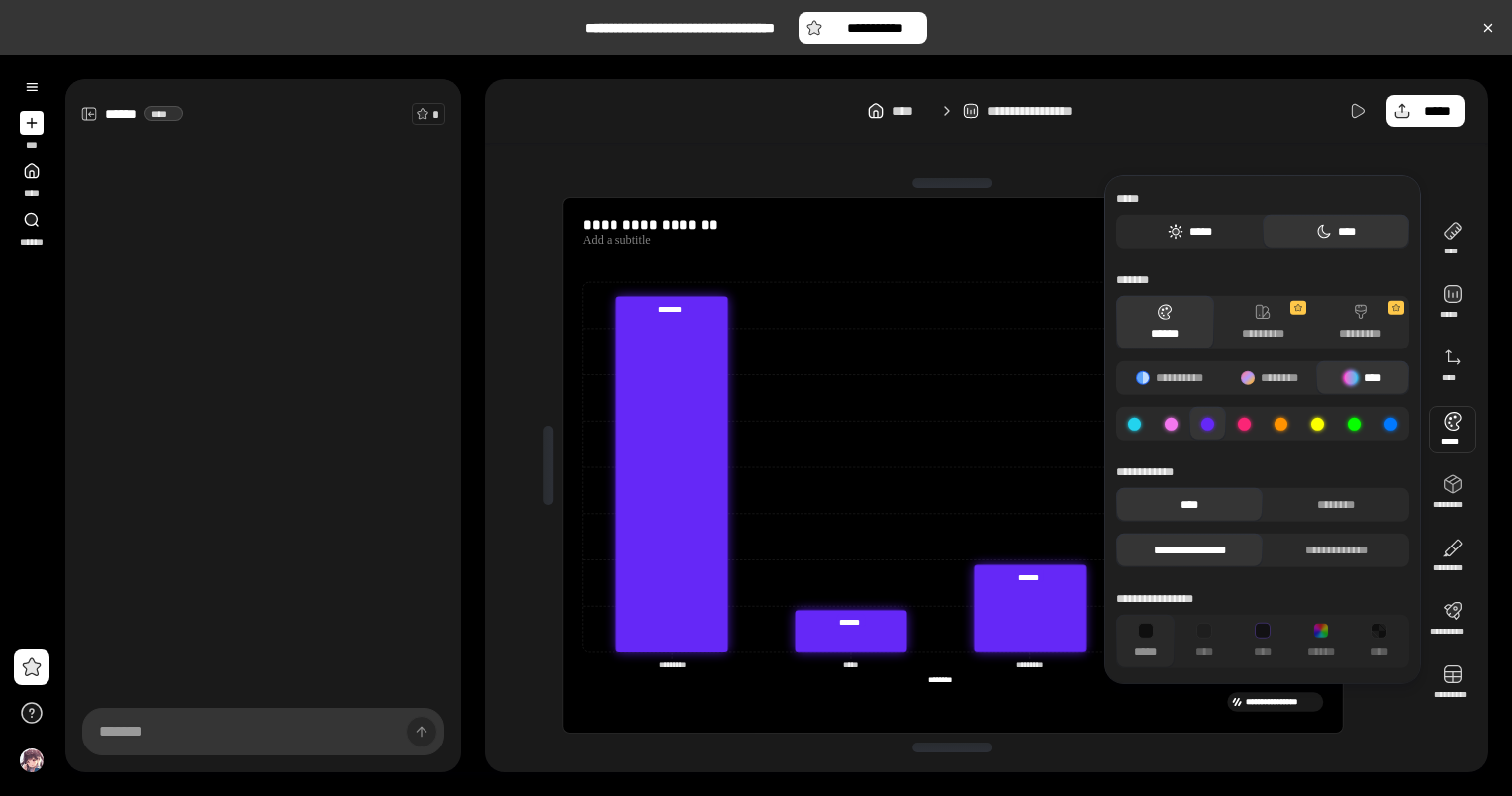 click on "*****" at bounding box center [1189, 232] 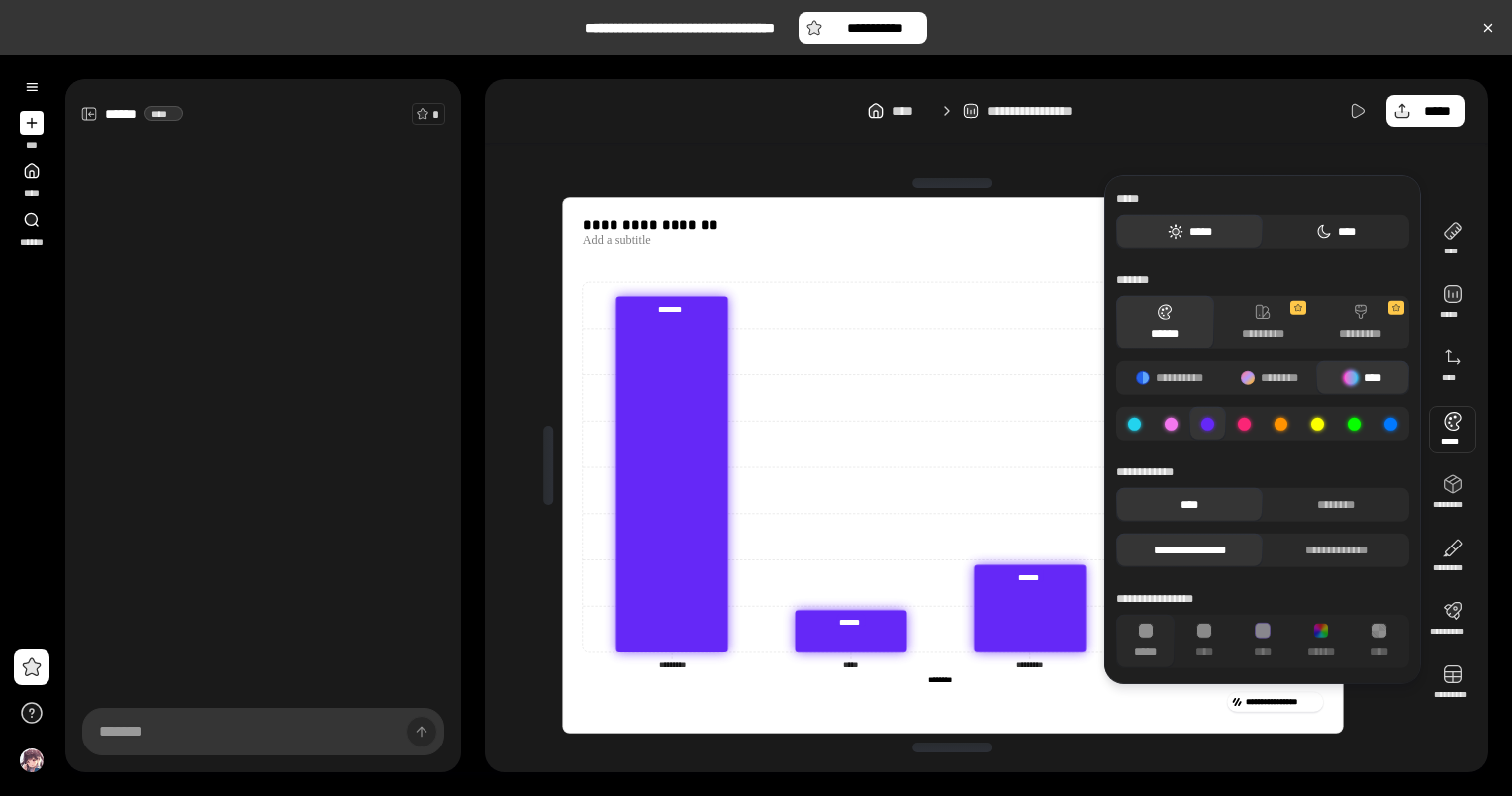 click on "****" at bounding box center [1336, 232] 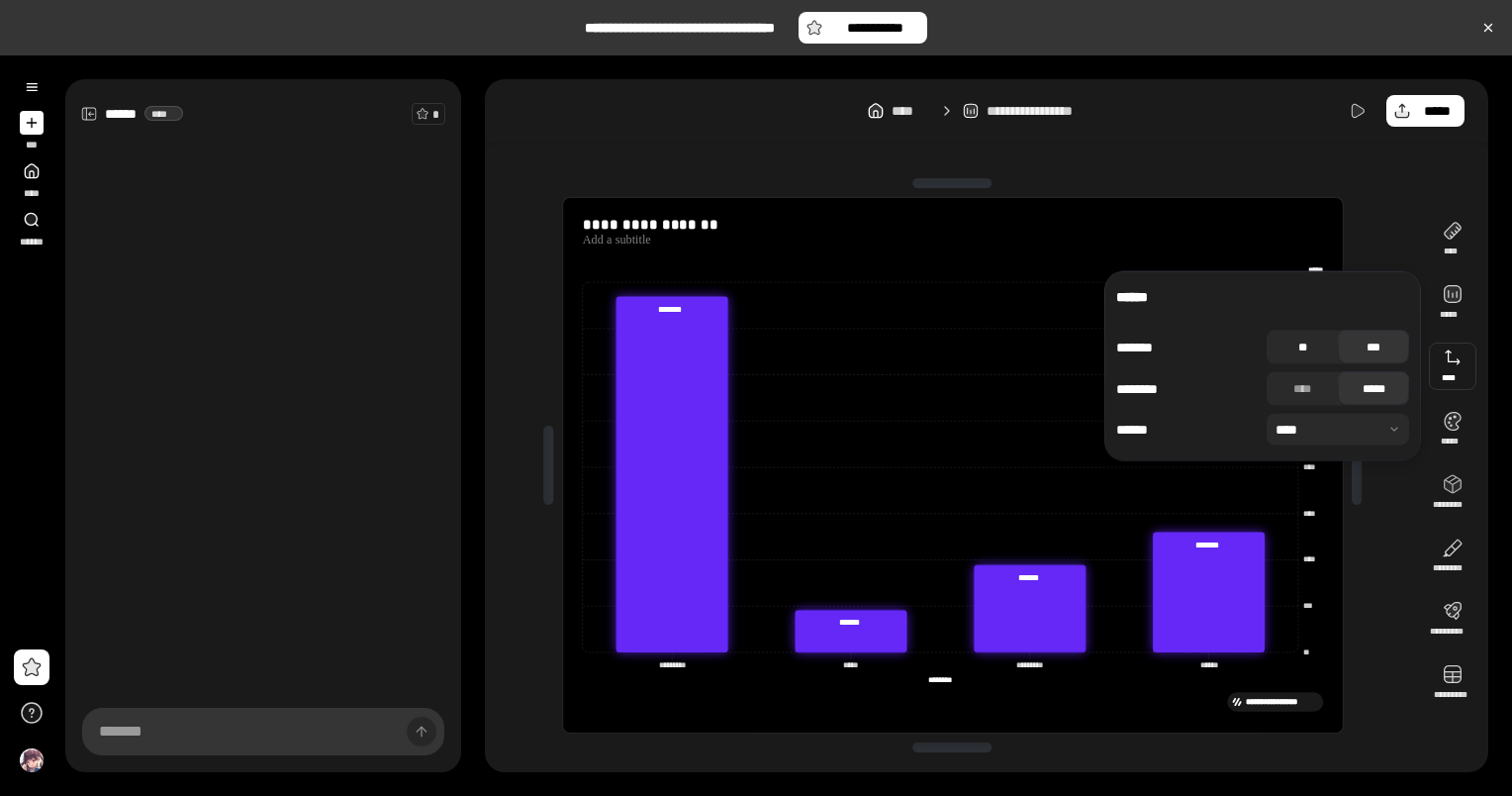 click on "**" at bounding box center (1302, 348) 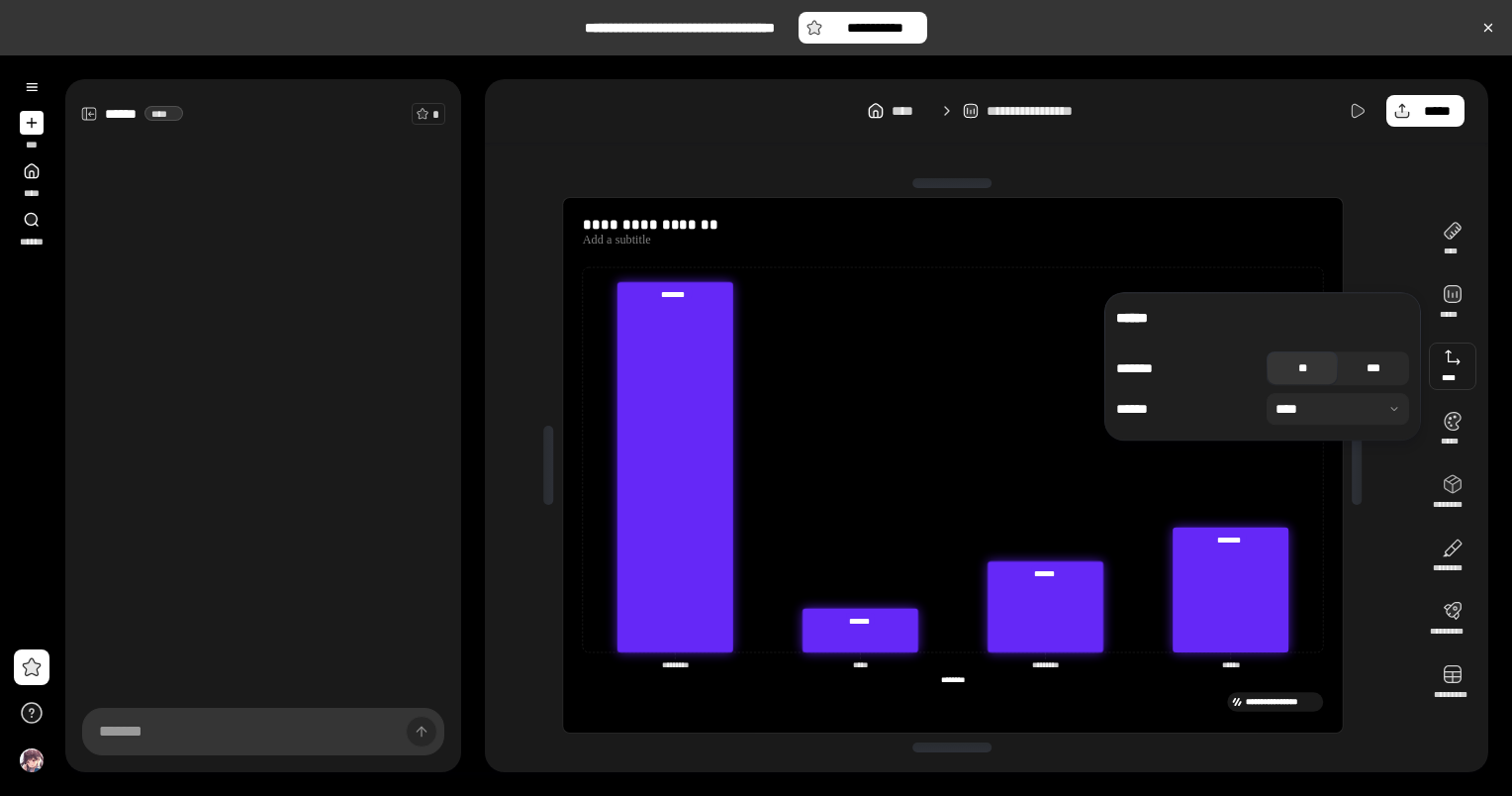 click on "***" at bounding box center [1373, 368] 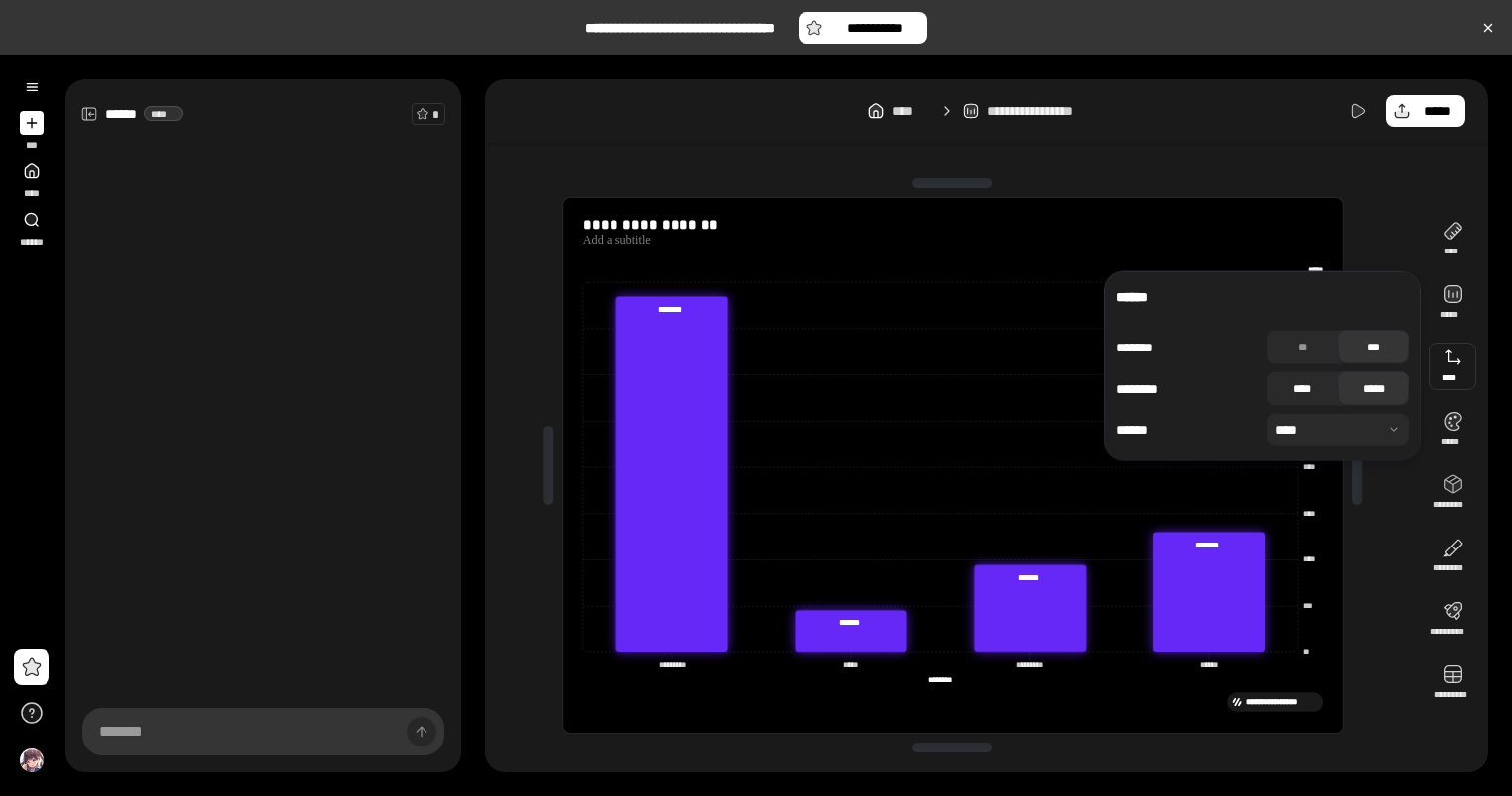click on "****" at bounding box center [1302, 389] 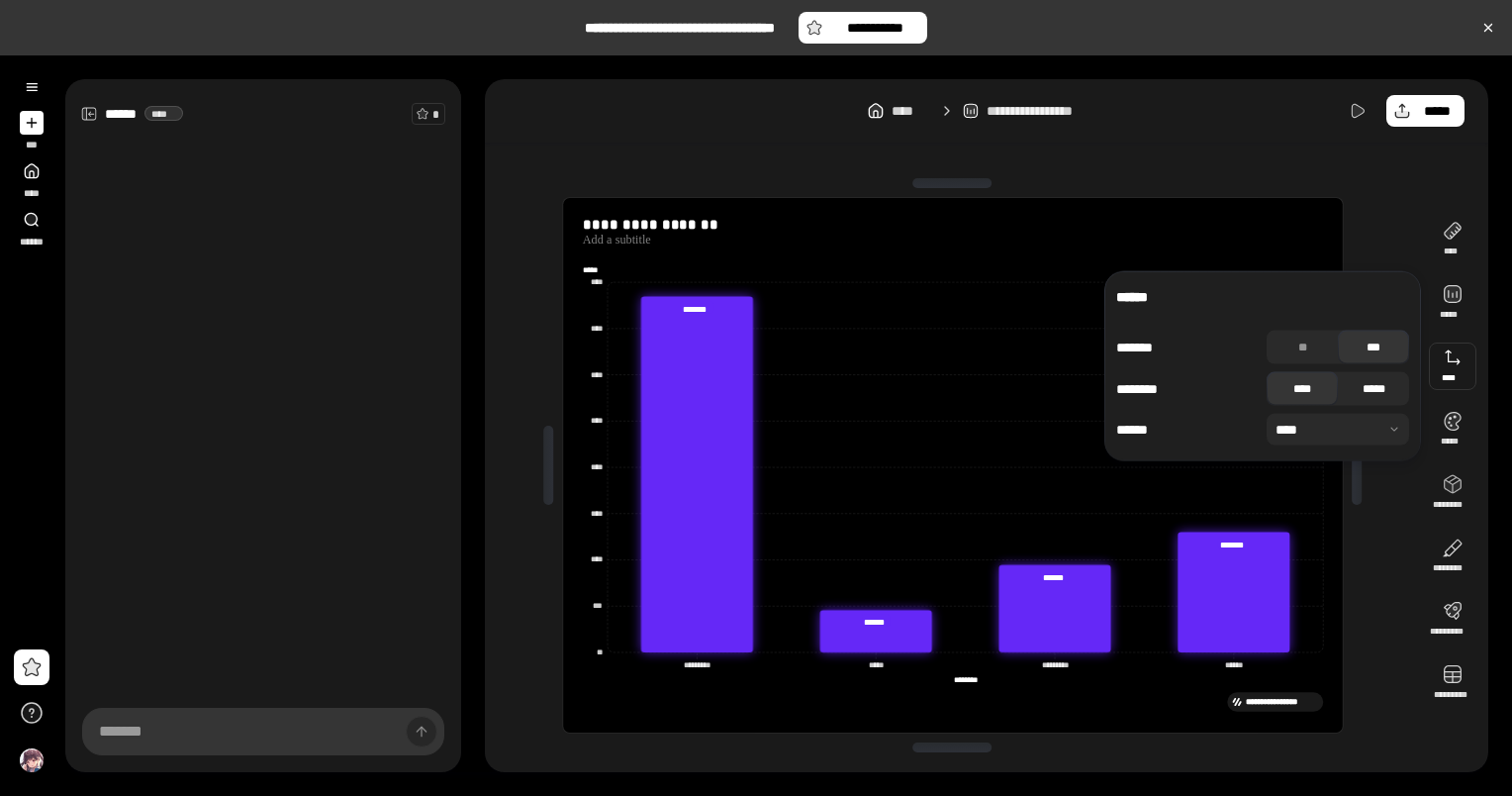 click on "*****" at bounding box center (1373, 389) 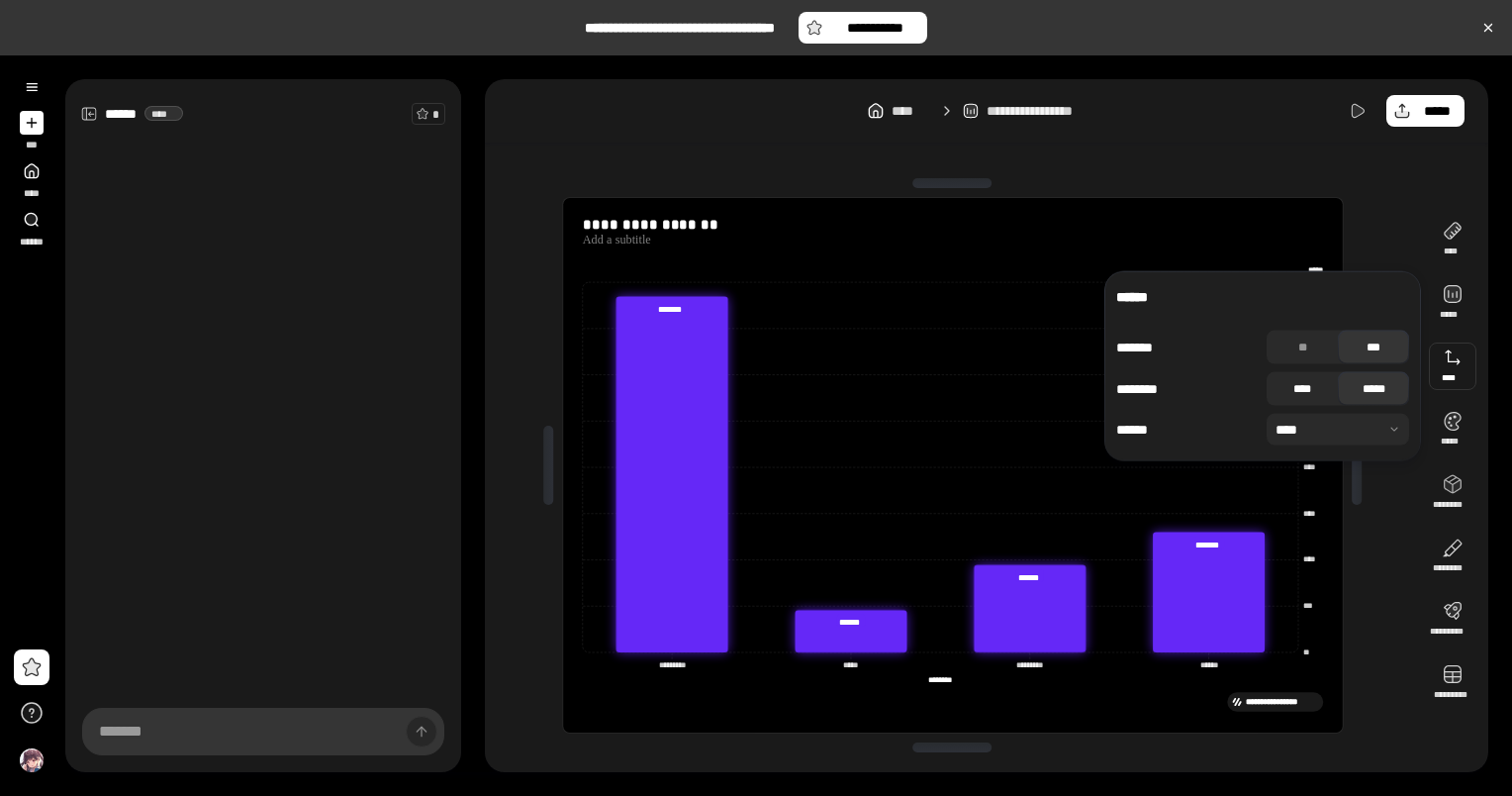 click on "****" at bounding box center [1302, 389] 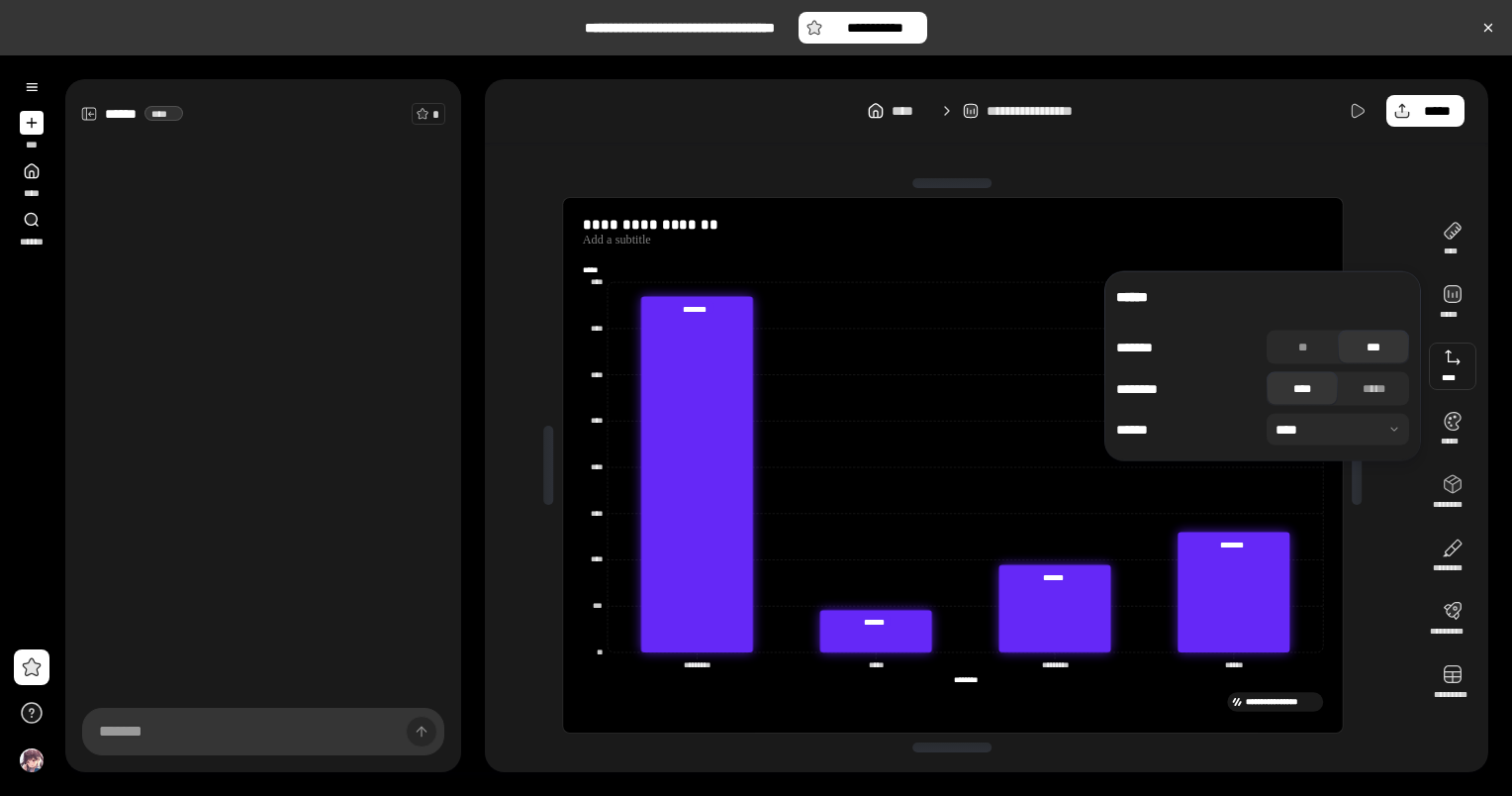 click at bounding box center [1338, 430] 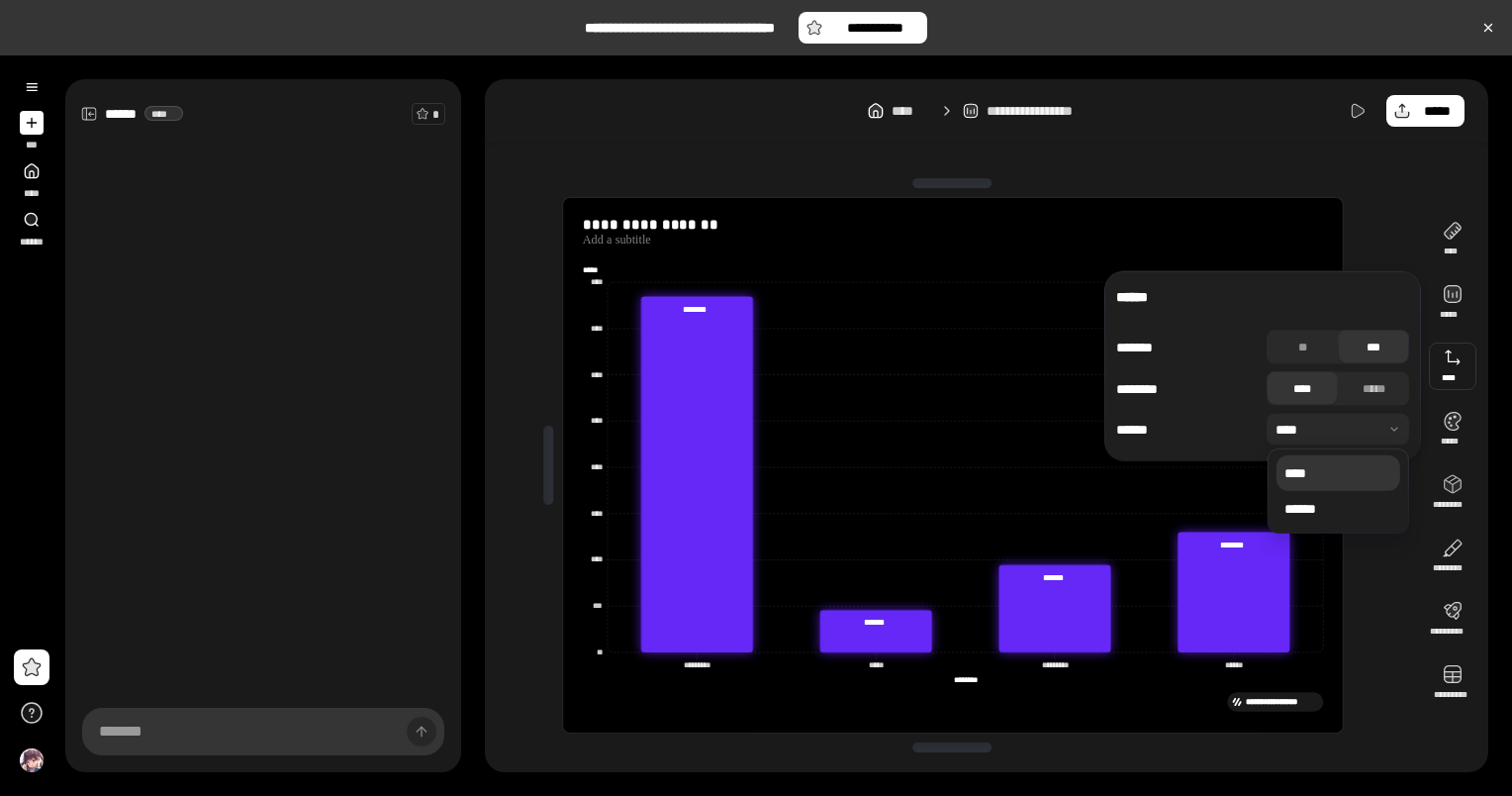 click at bounding box center [1338, 430] 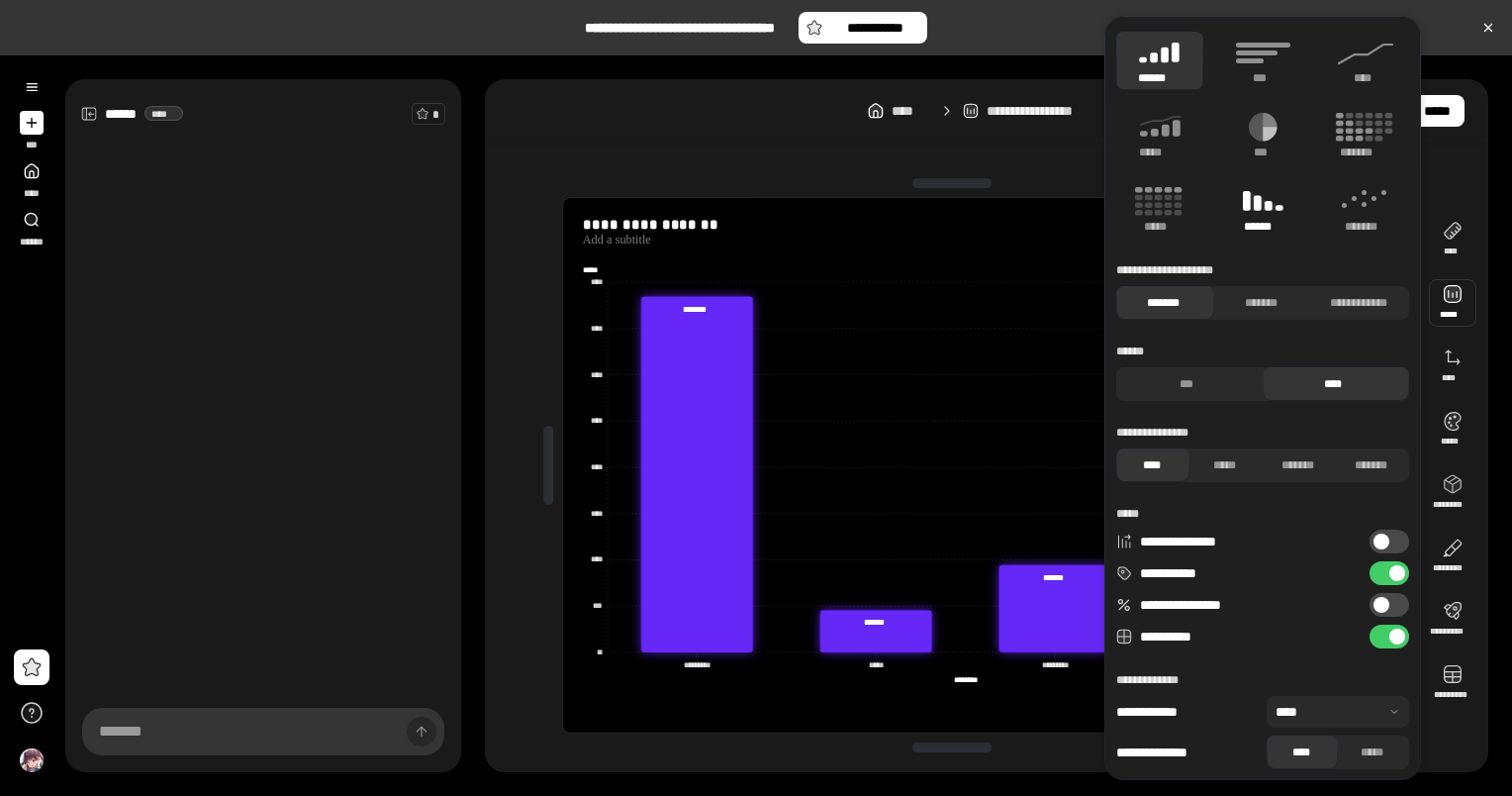 click on "******" at bounding box center [1263, 227] 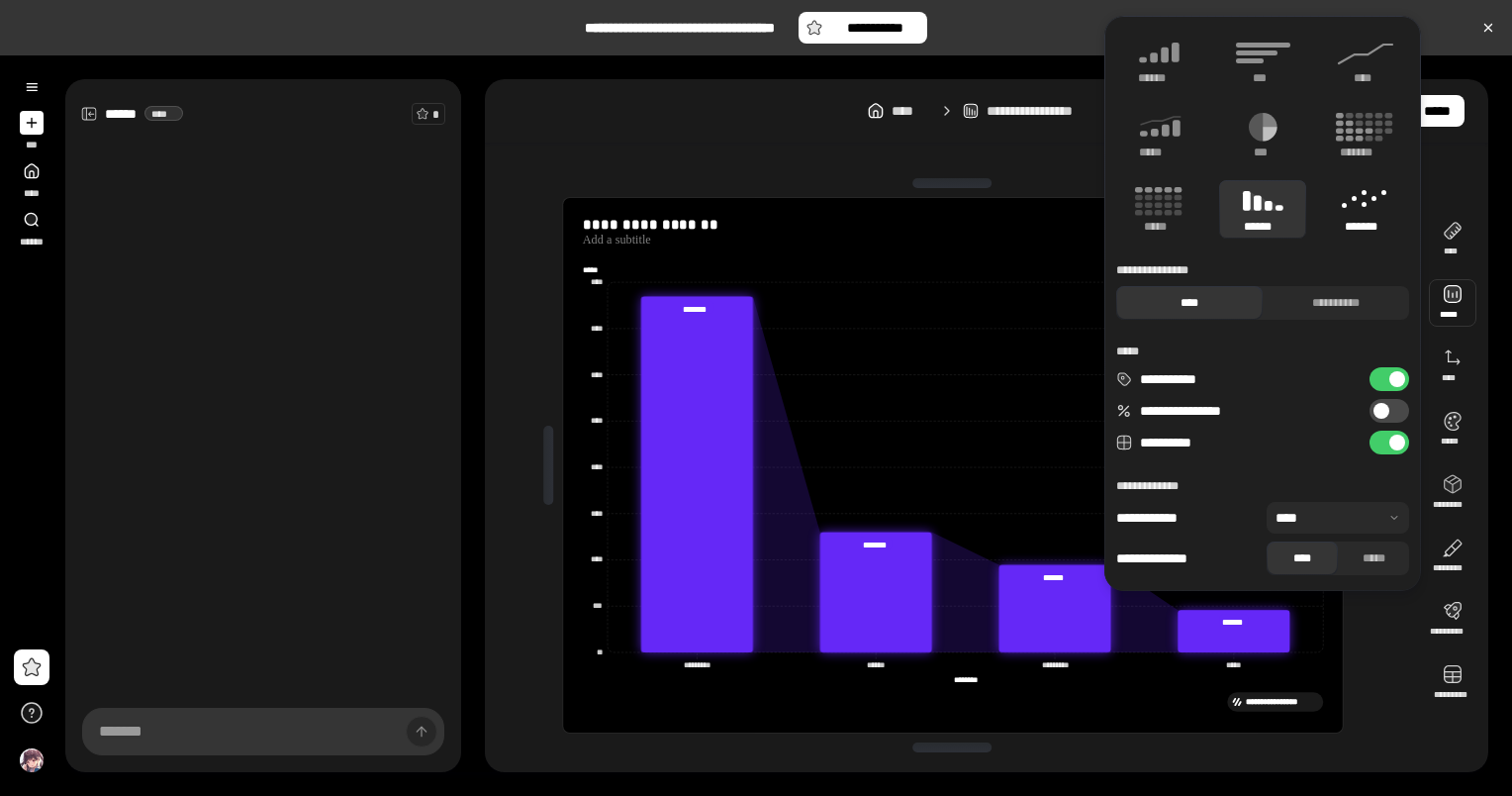 click 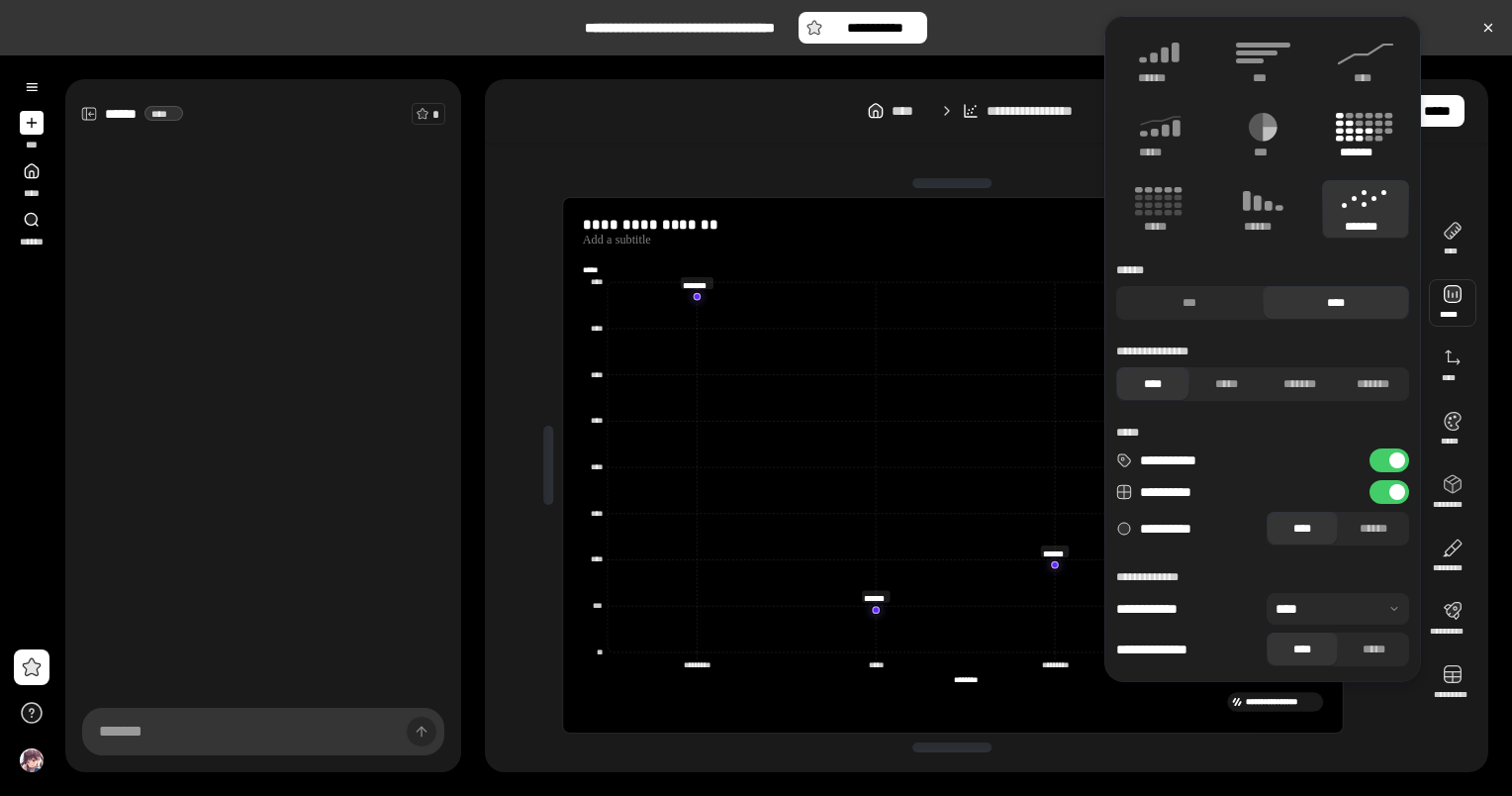 click on "*******" at bounding box center [1366, 152] 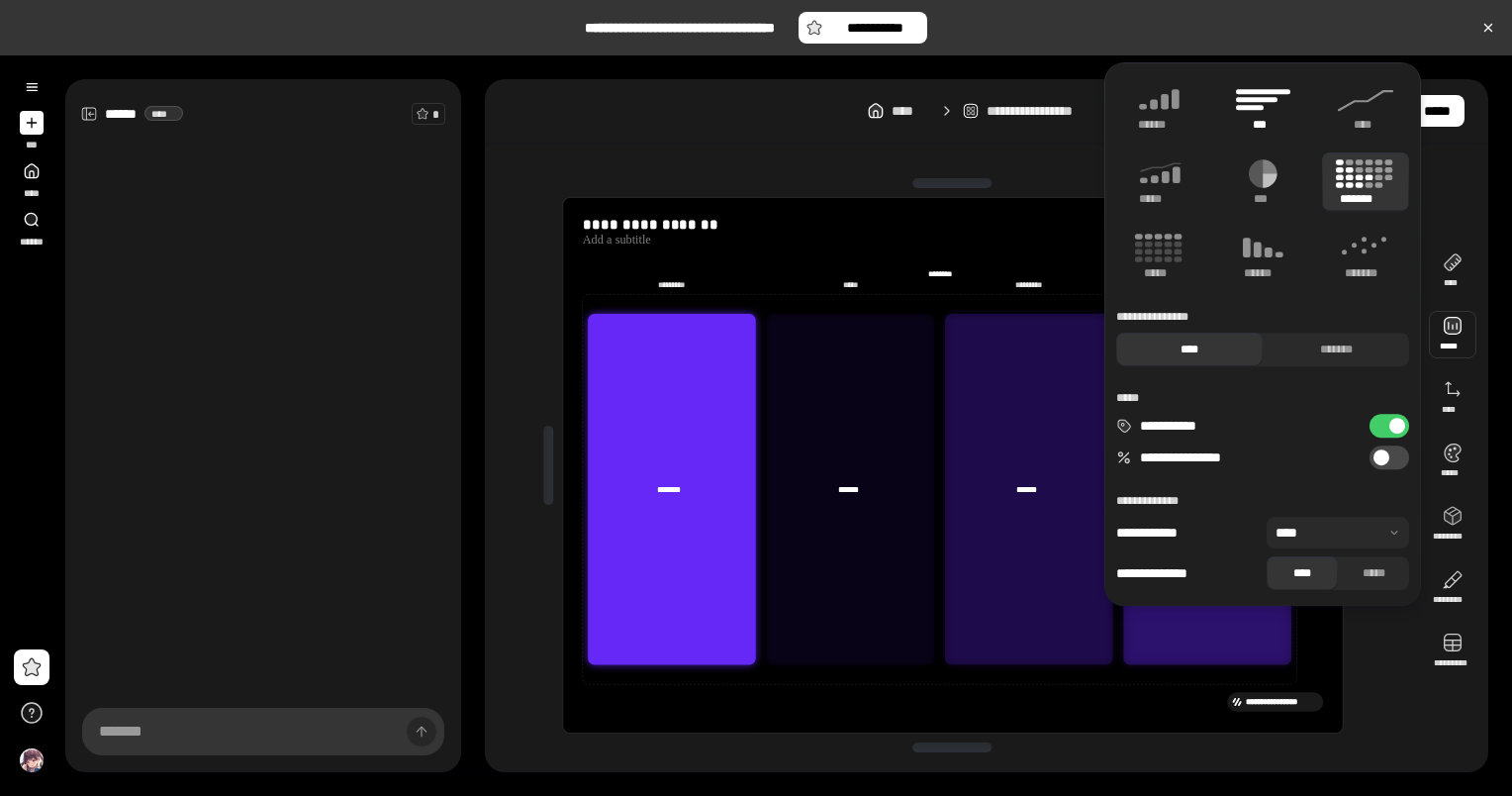 click 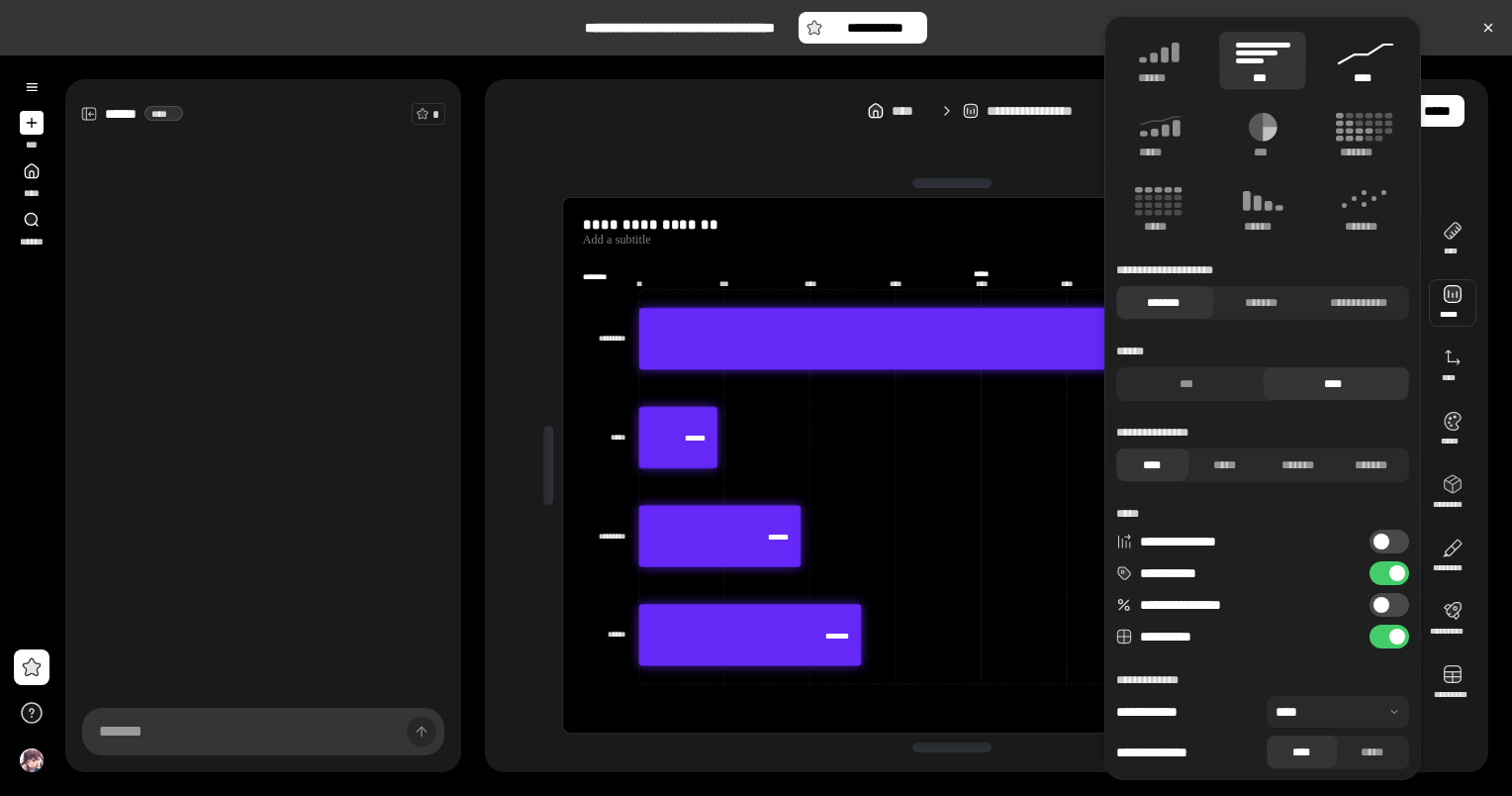 click on "****" at bounding box center [1366, 60] 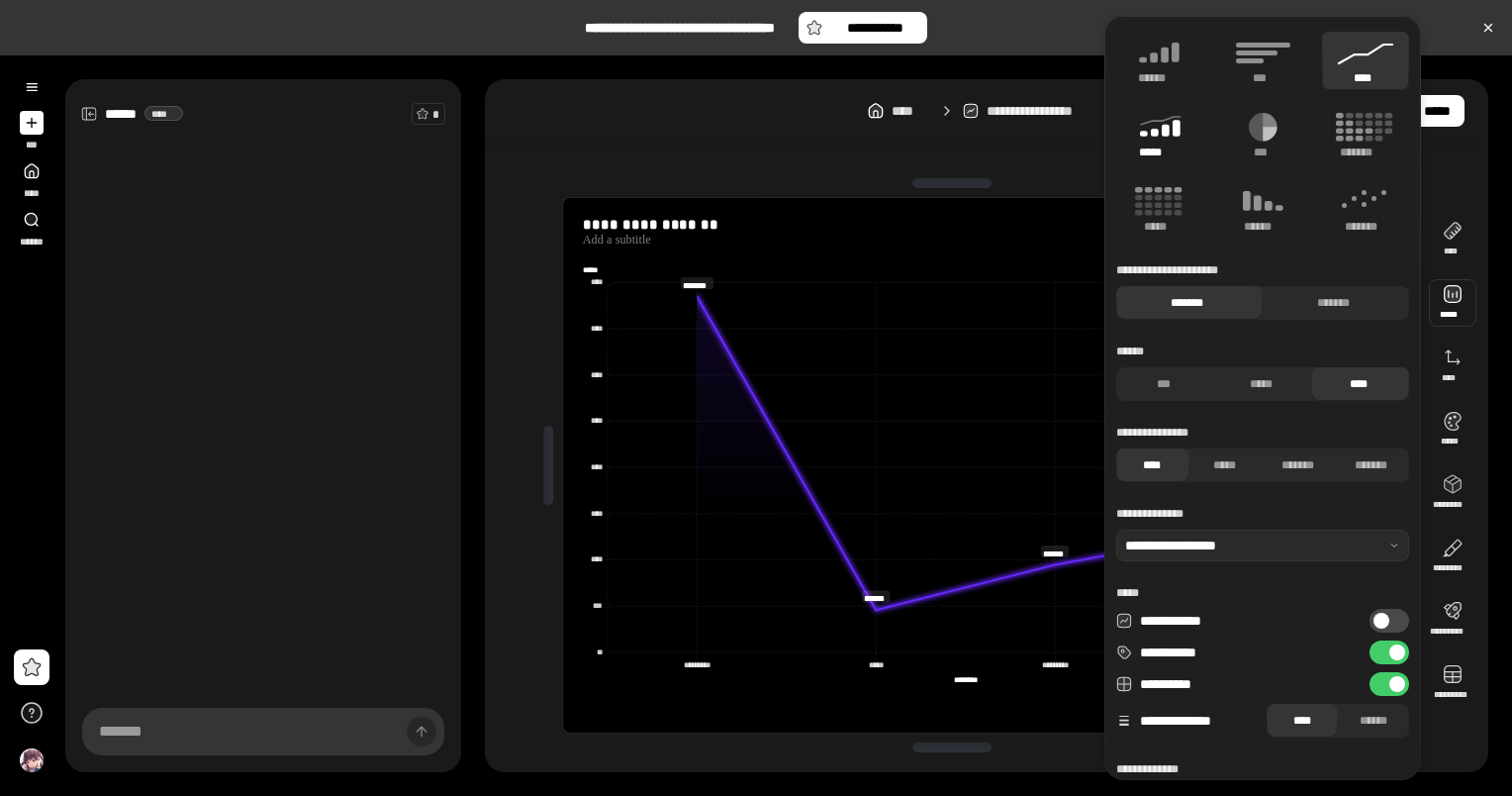 click 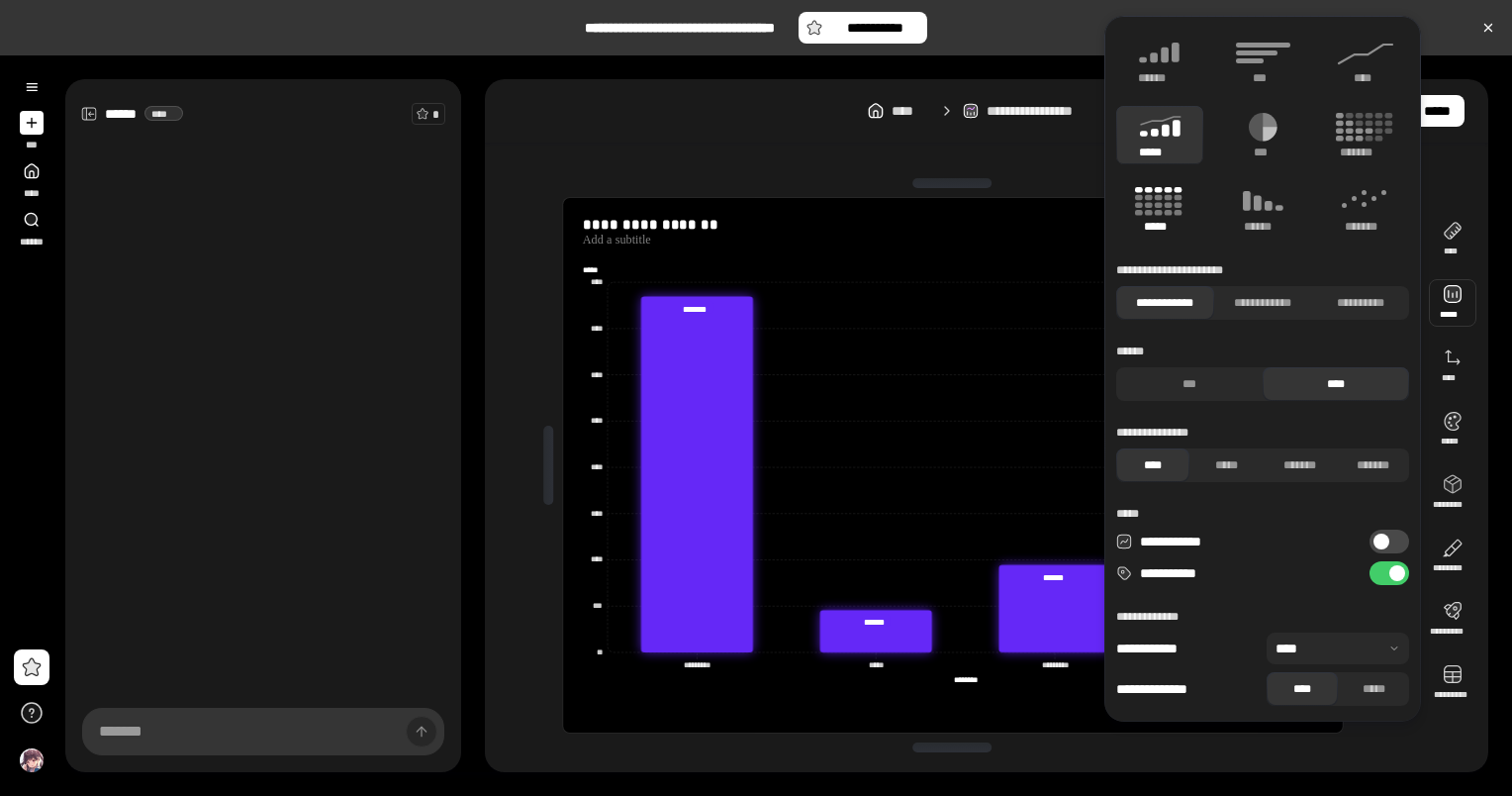 click 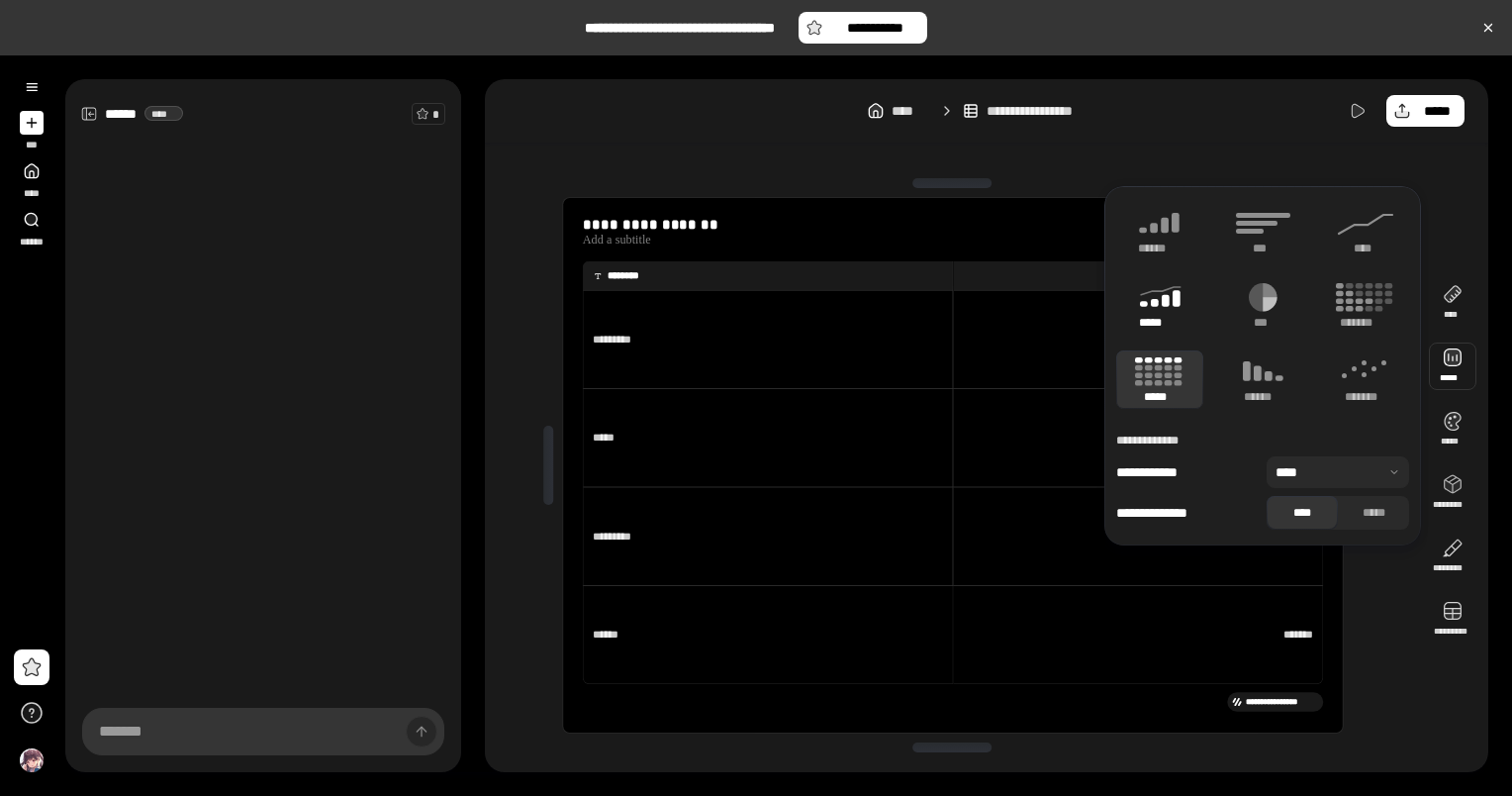 click 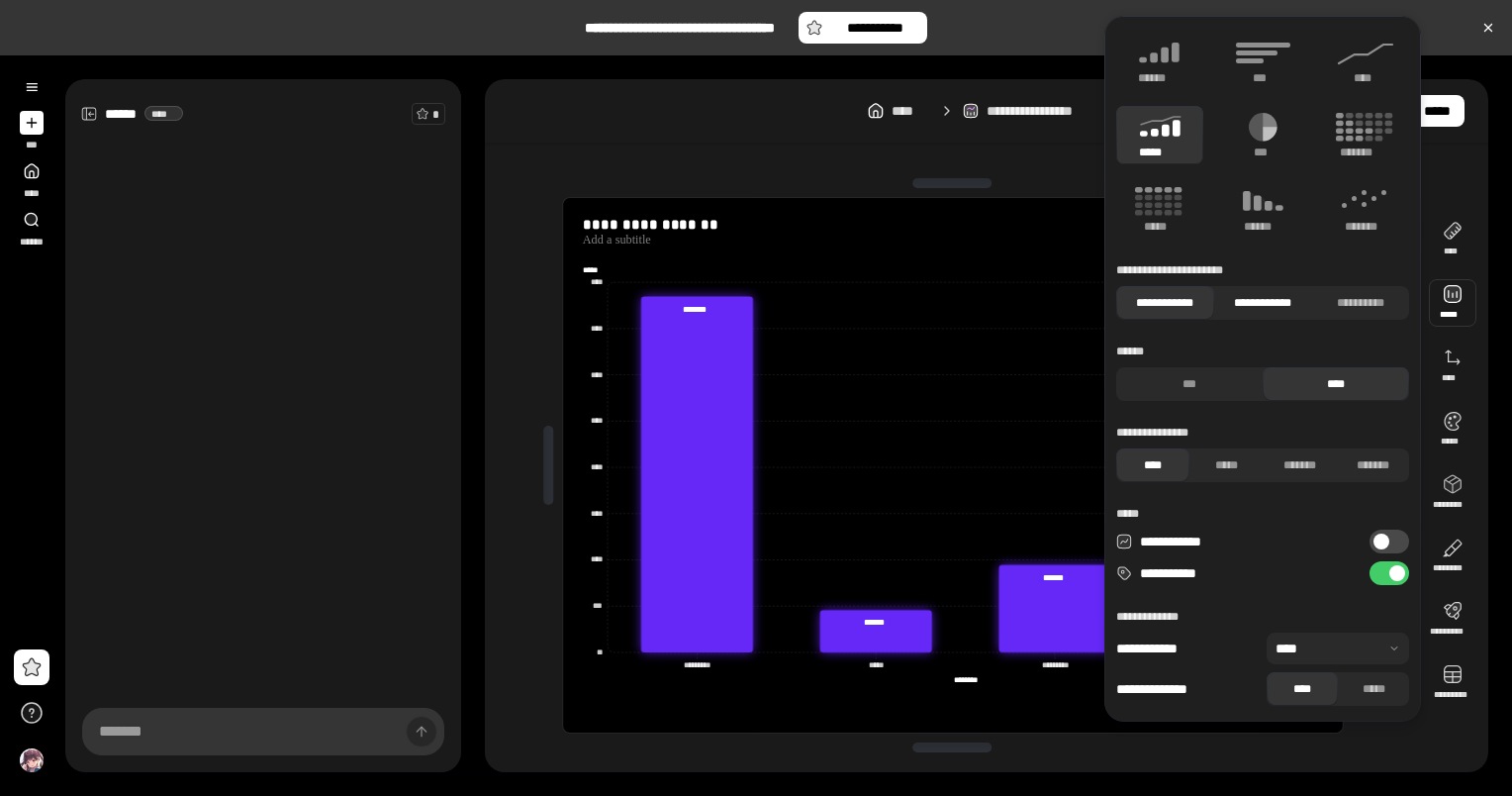 click on "**********" at bounding box center (1263, 303) 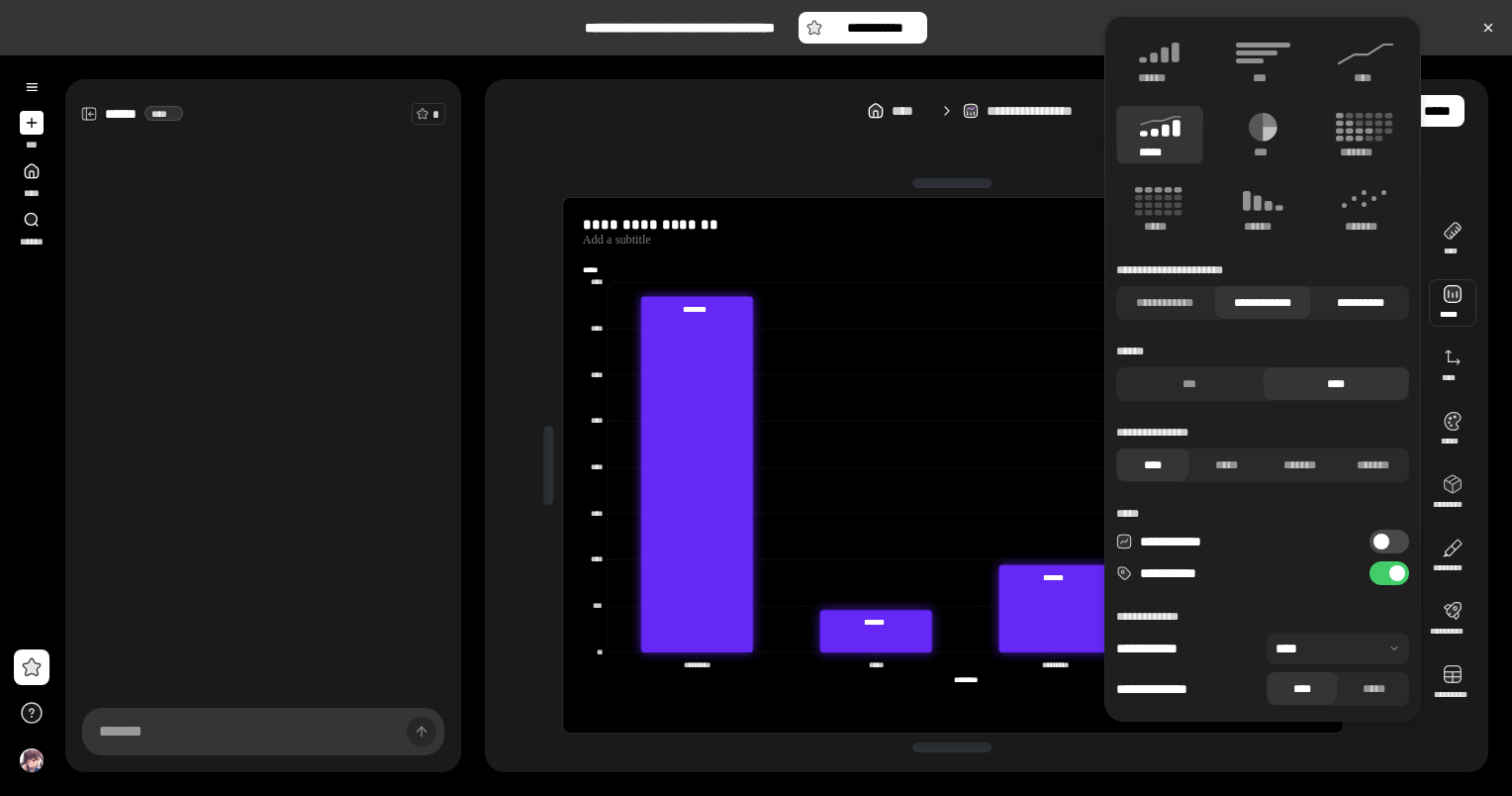 click on "**********" at bounding box center [1360, 303] 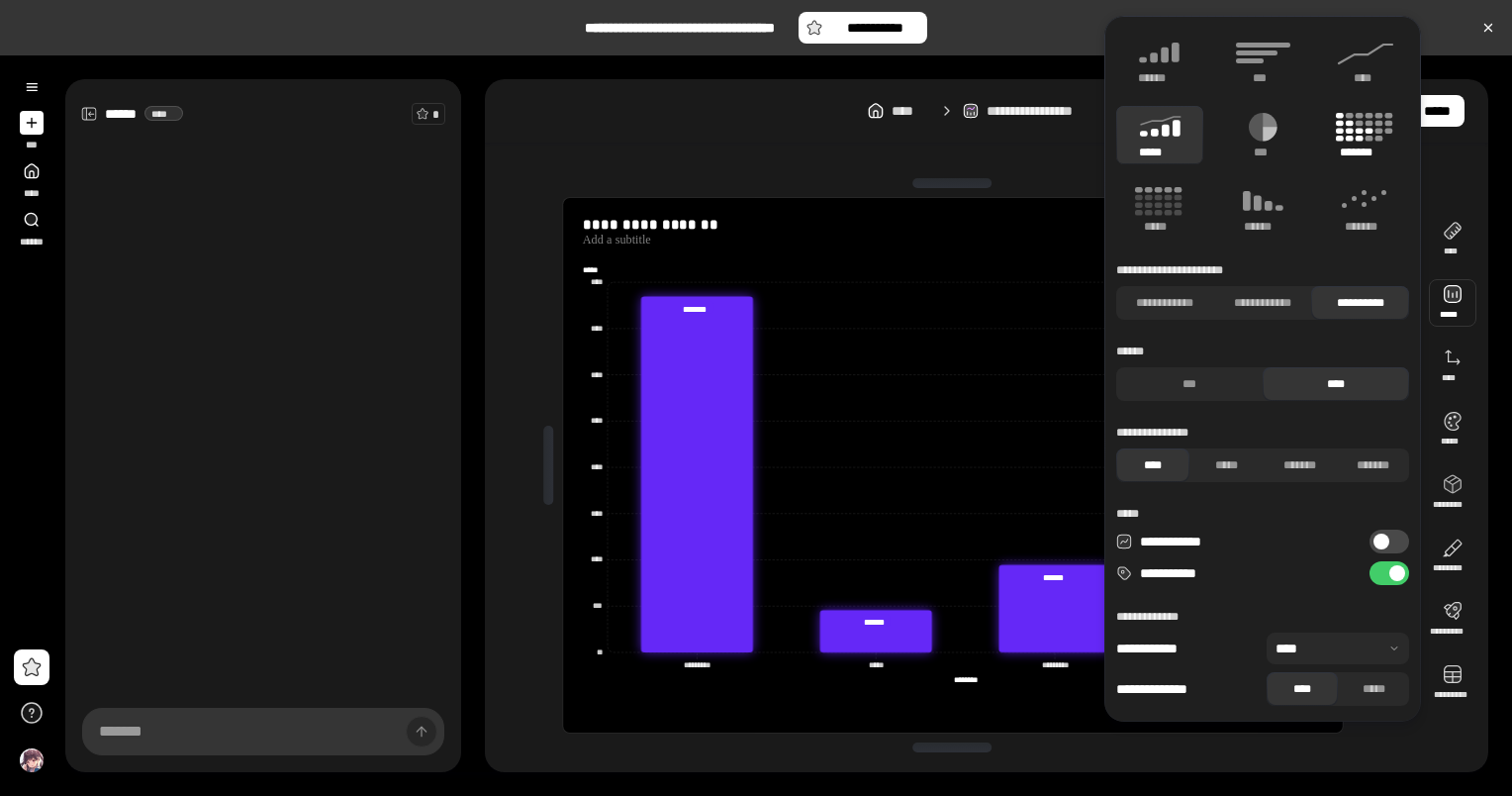 click on "*******" at bounding box center [1366, 135] 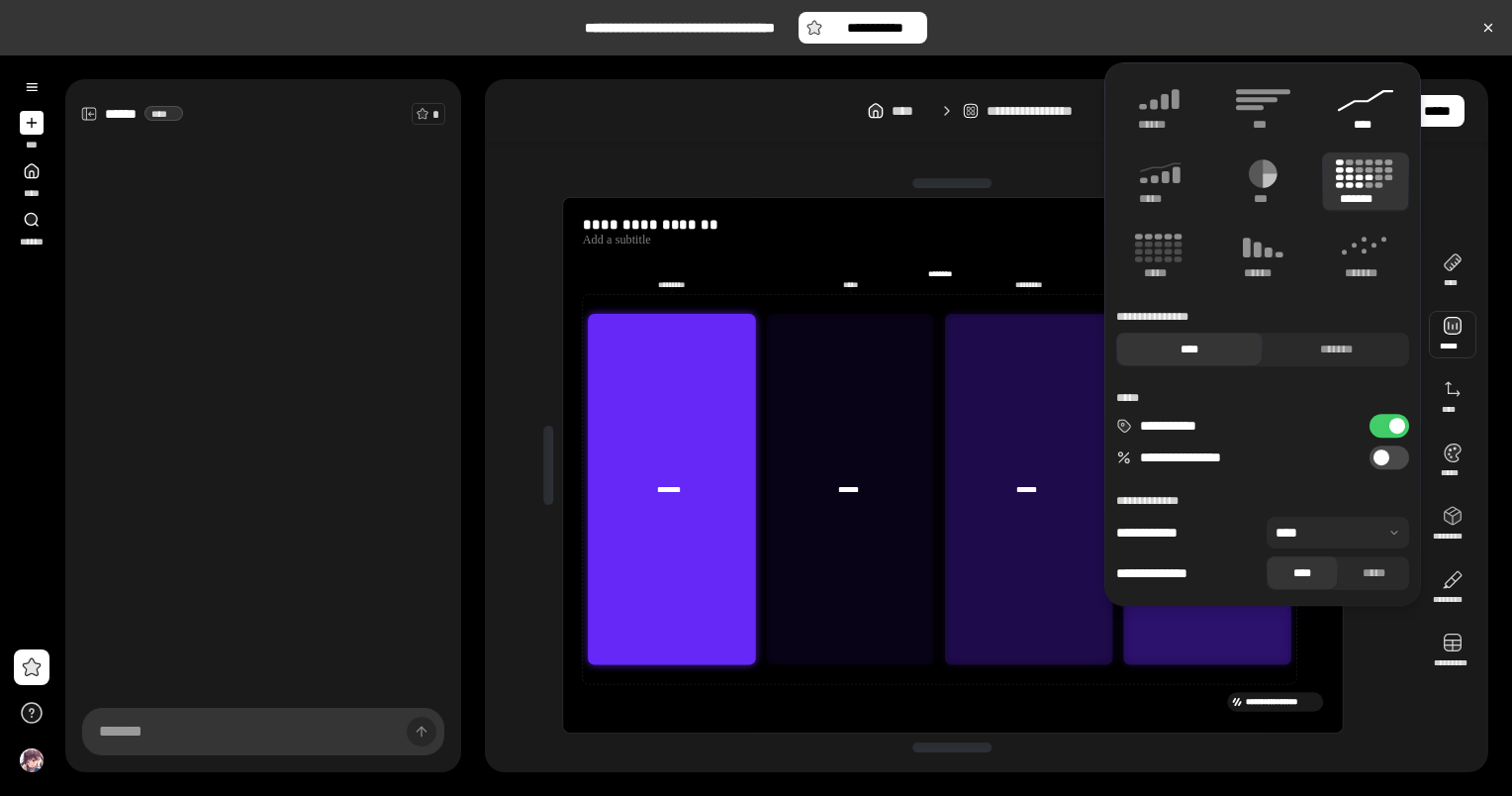 click on "****" at bounding box center [1366, 107] 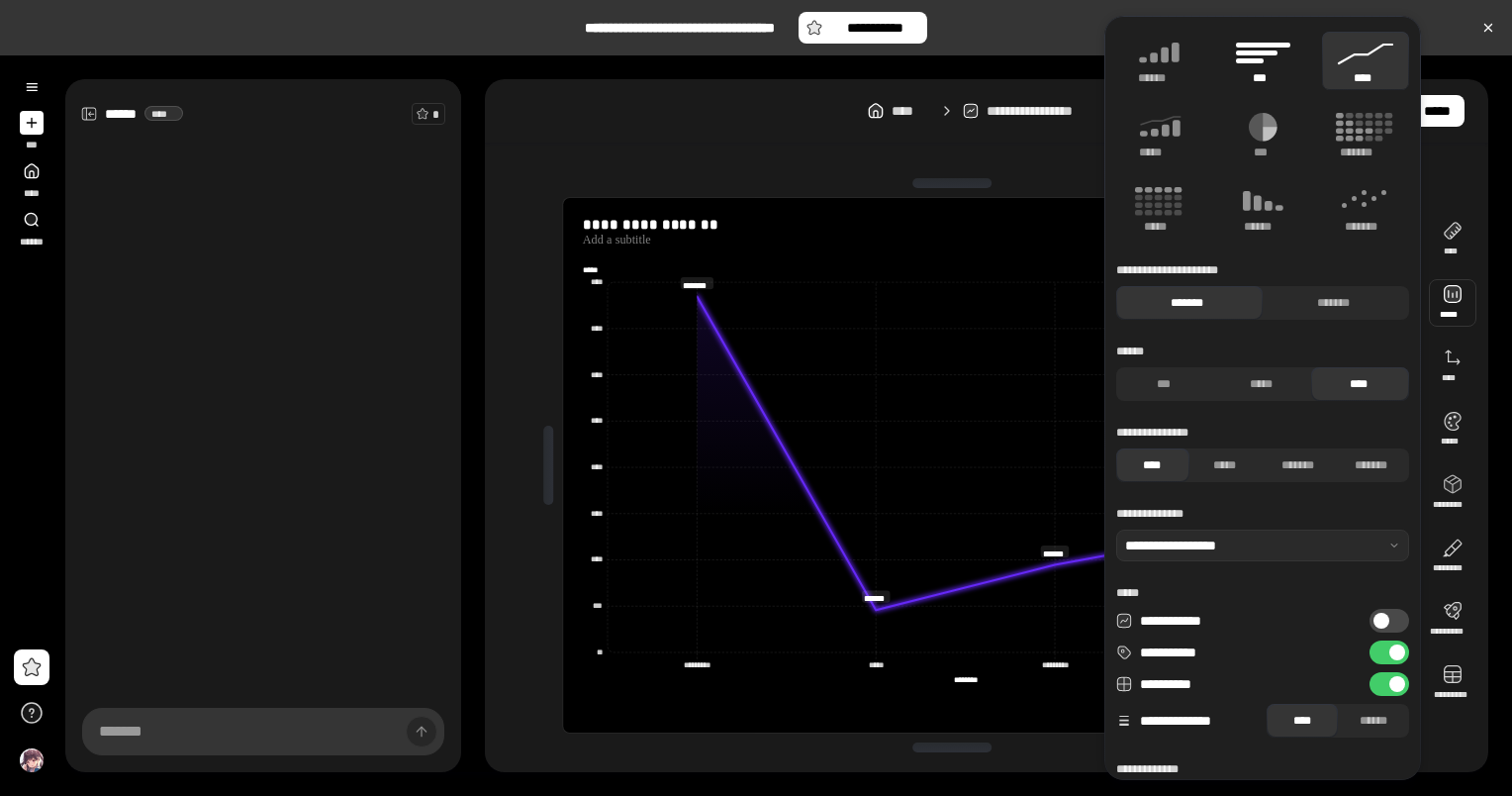click on "***" at bounding box center [1262, 78] 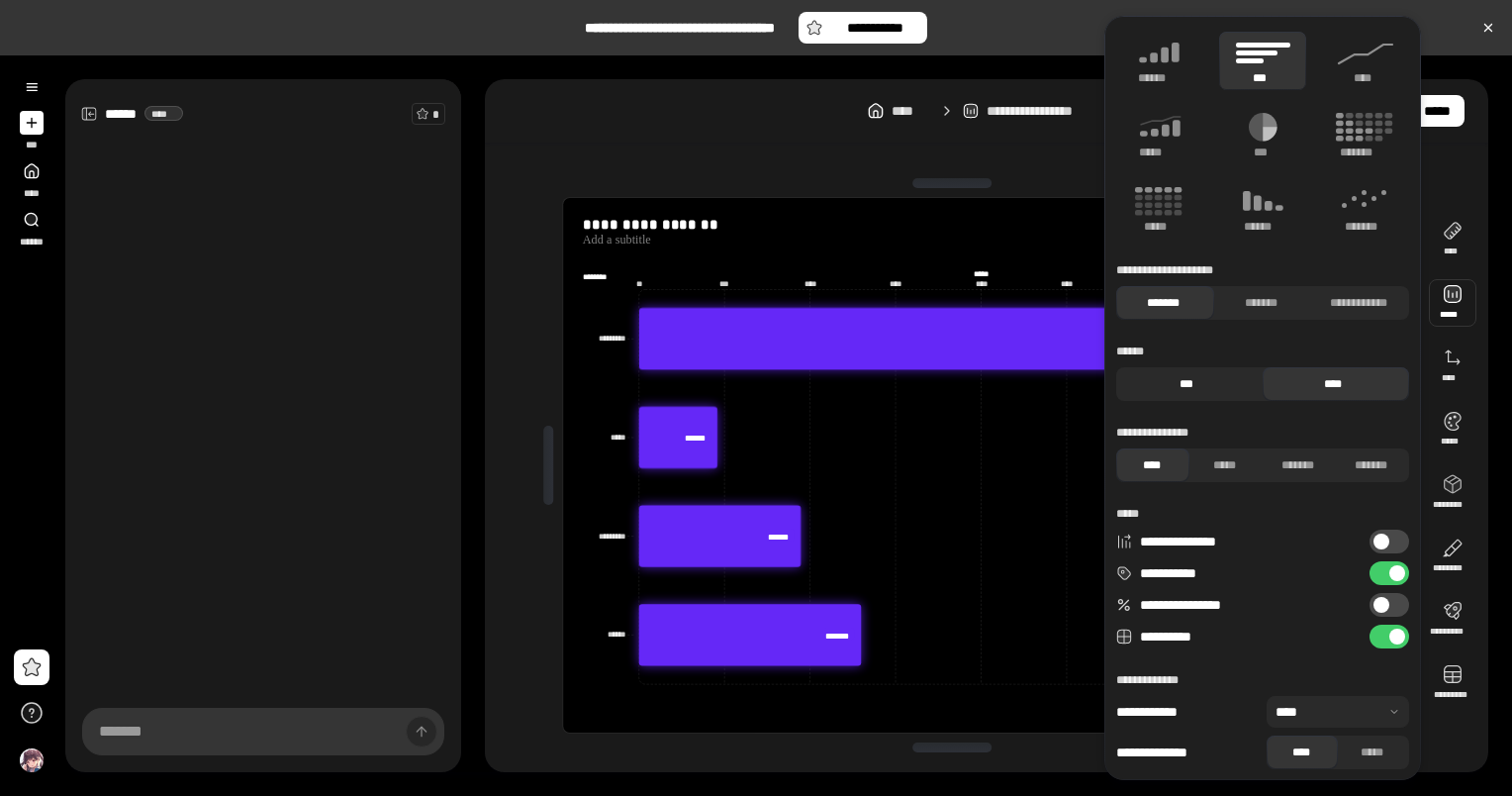 click on "***" at bounding box center [1186, 384] 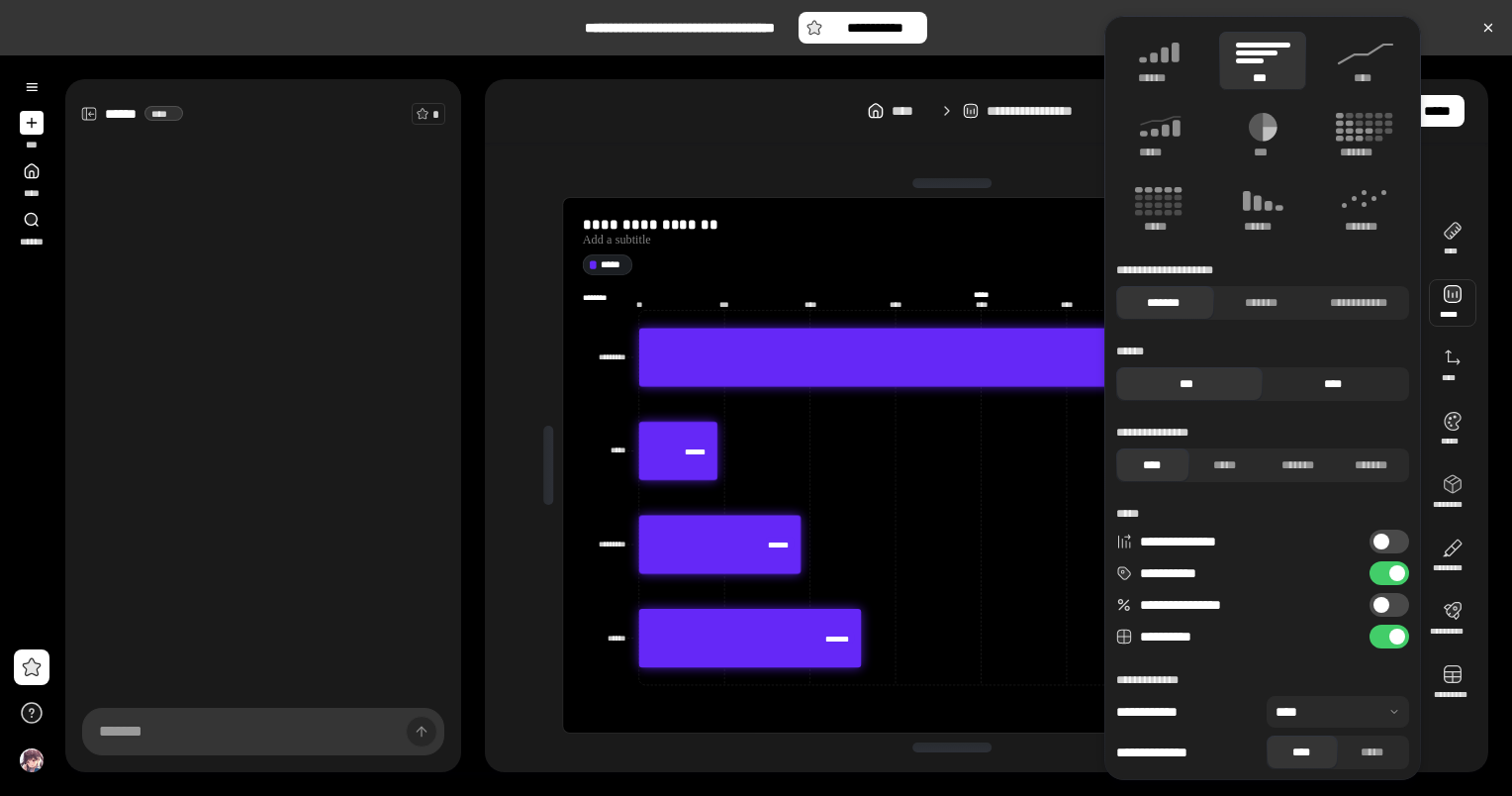 click on "****" at bounding box center (1333, 384) 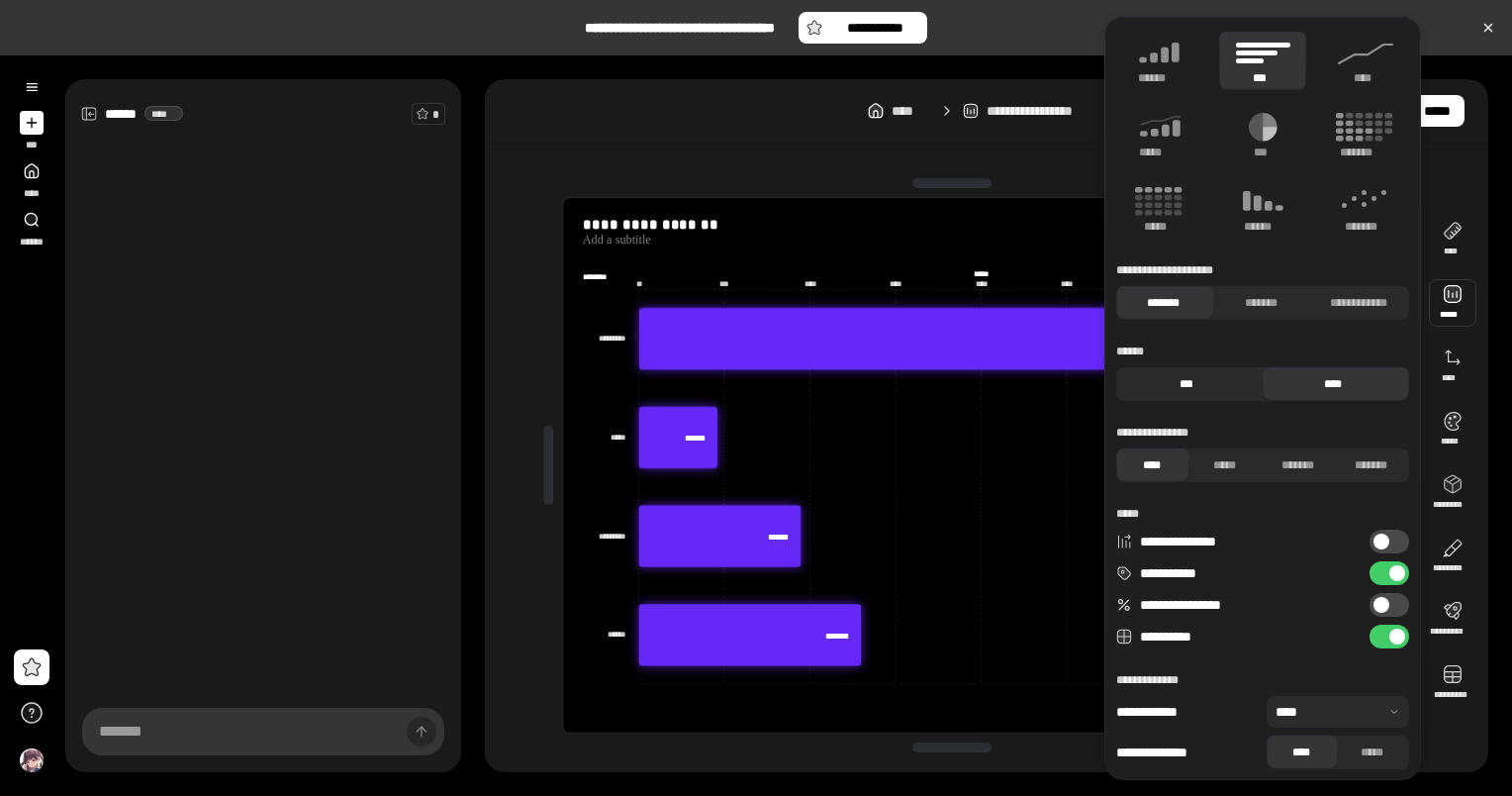 click on "***" at bounding box center (1186, 384) 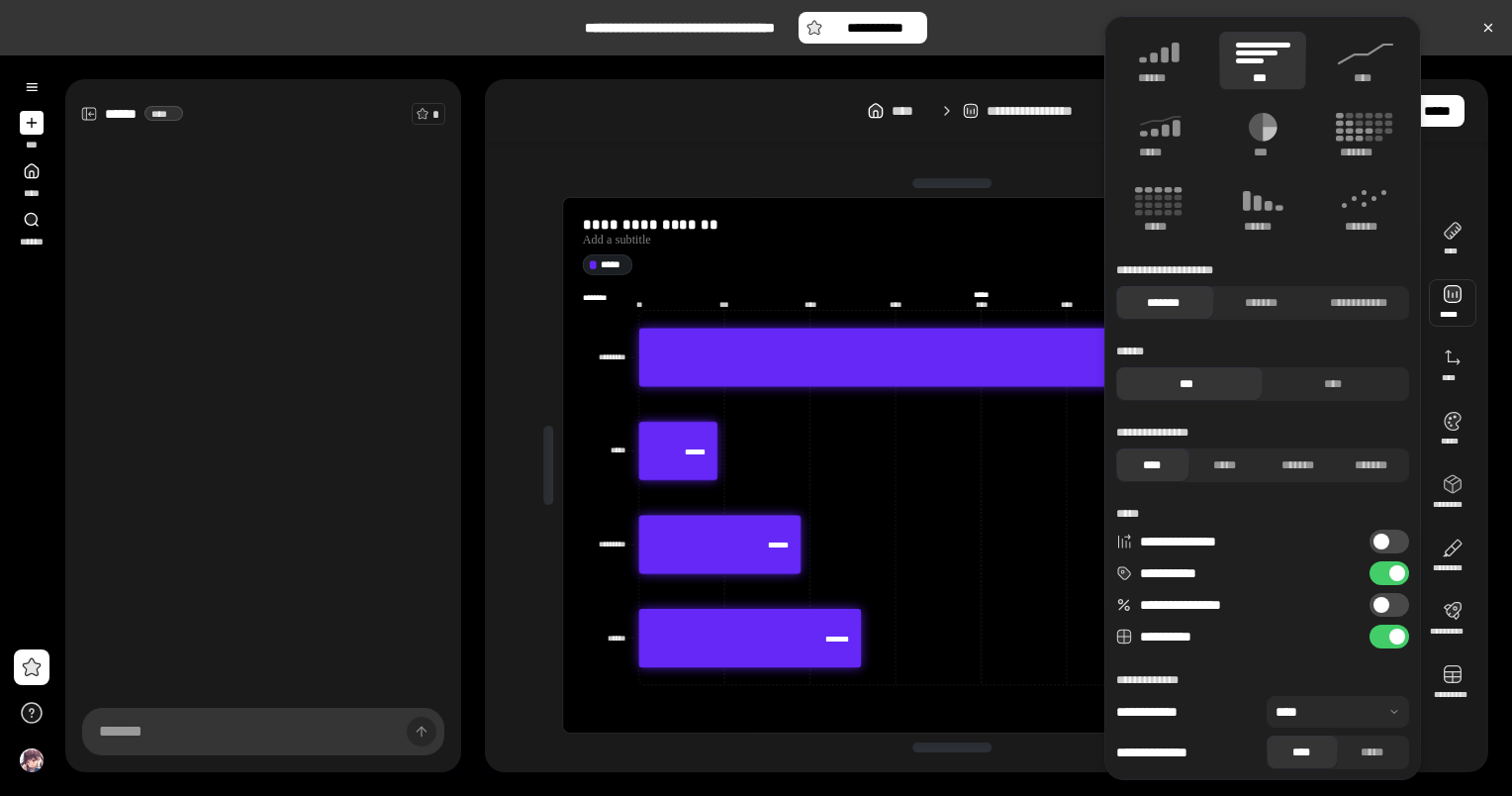 click on "**********" at bounding box center (1389, 573) 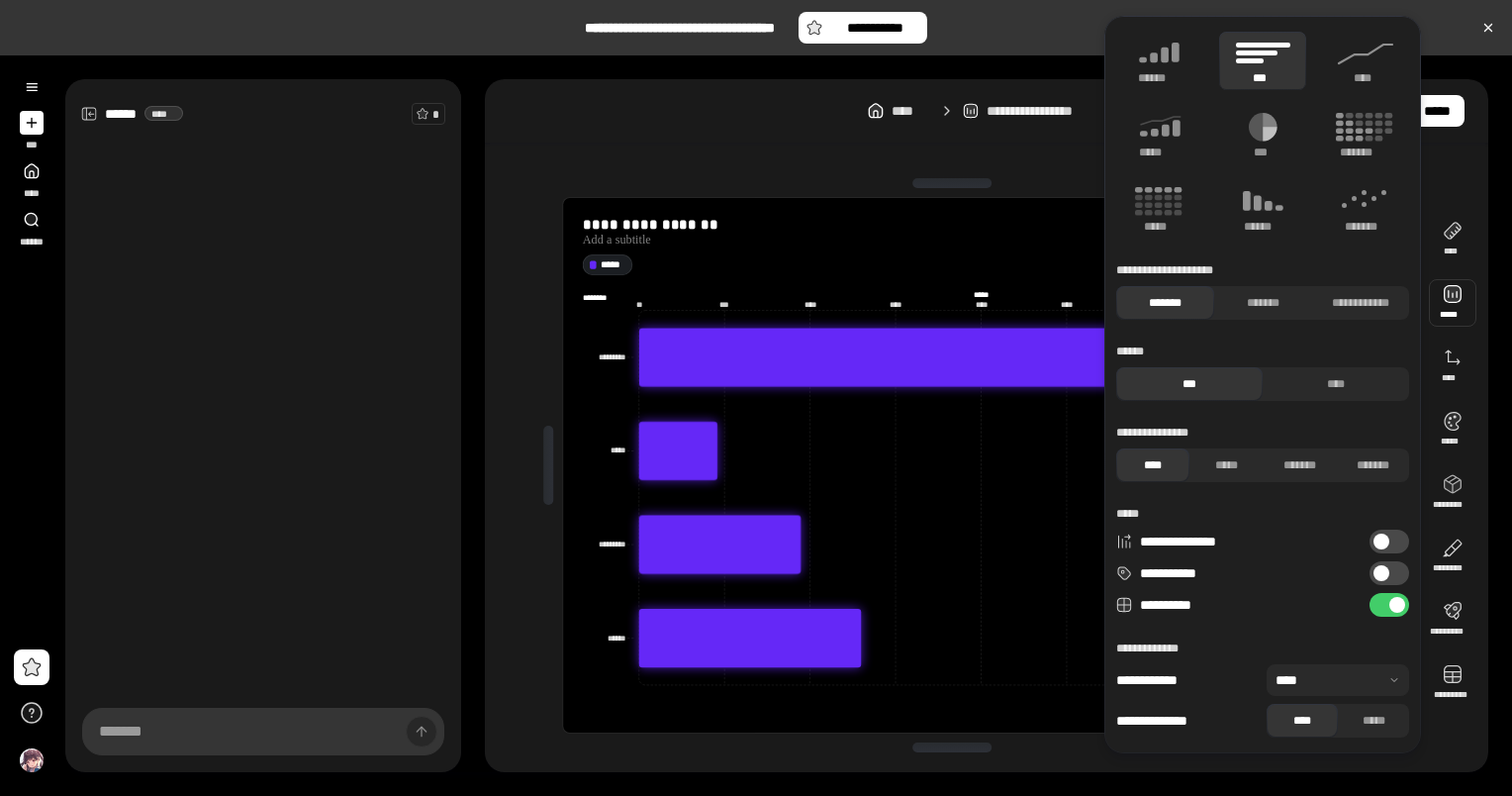 click on "**********" at bounding box center (1389, 573) 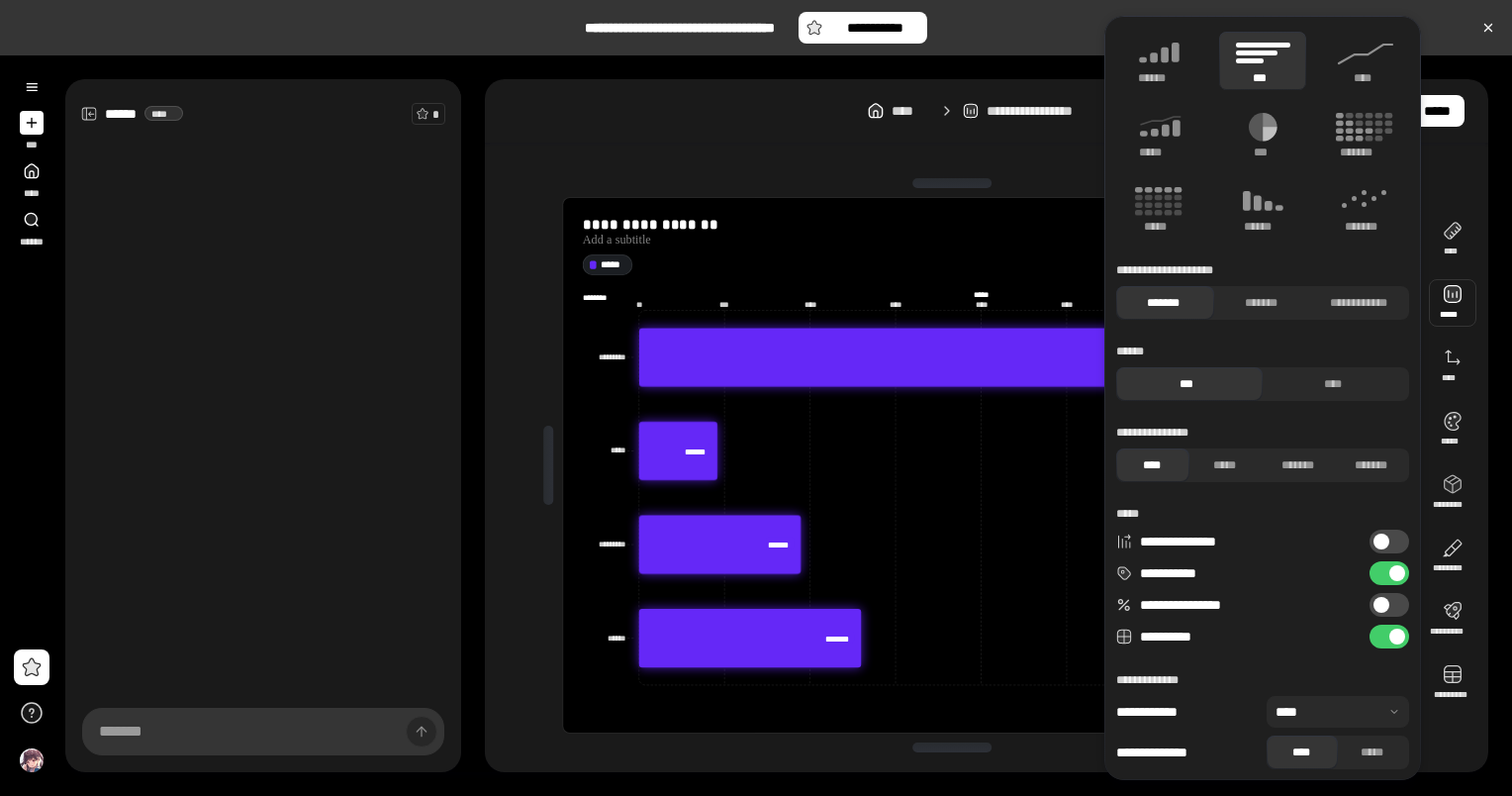 click on "**********" at bounding box center (1389, 605) 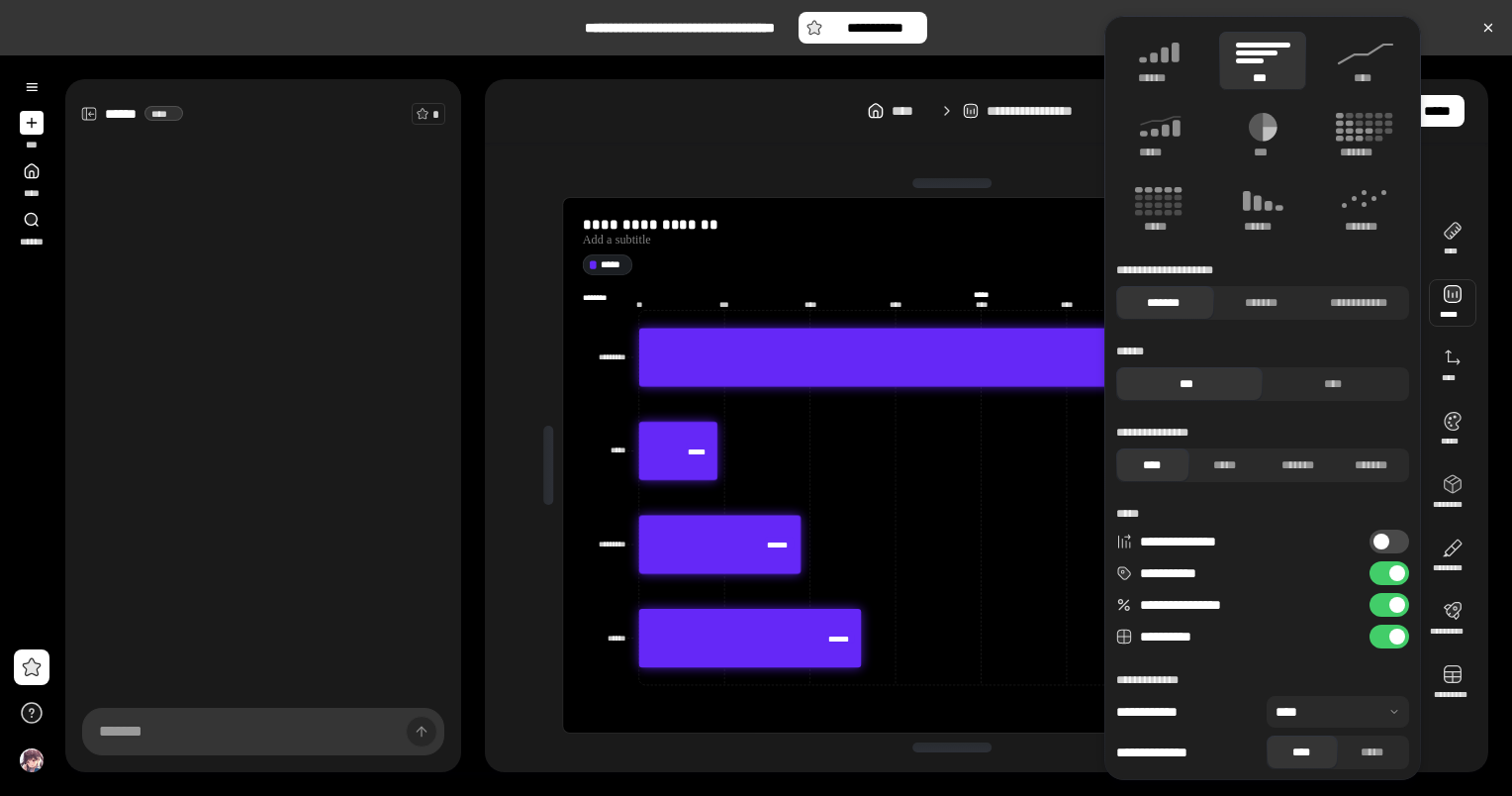 click on "**********" at bounding box center (1389, 605) 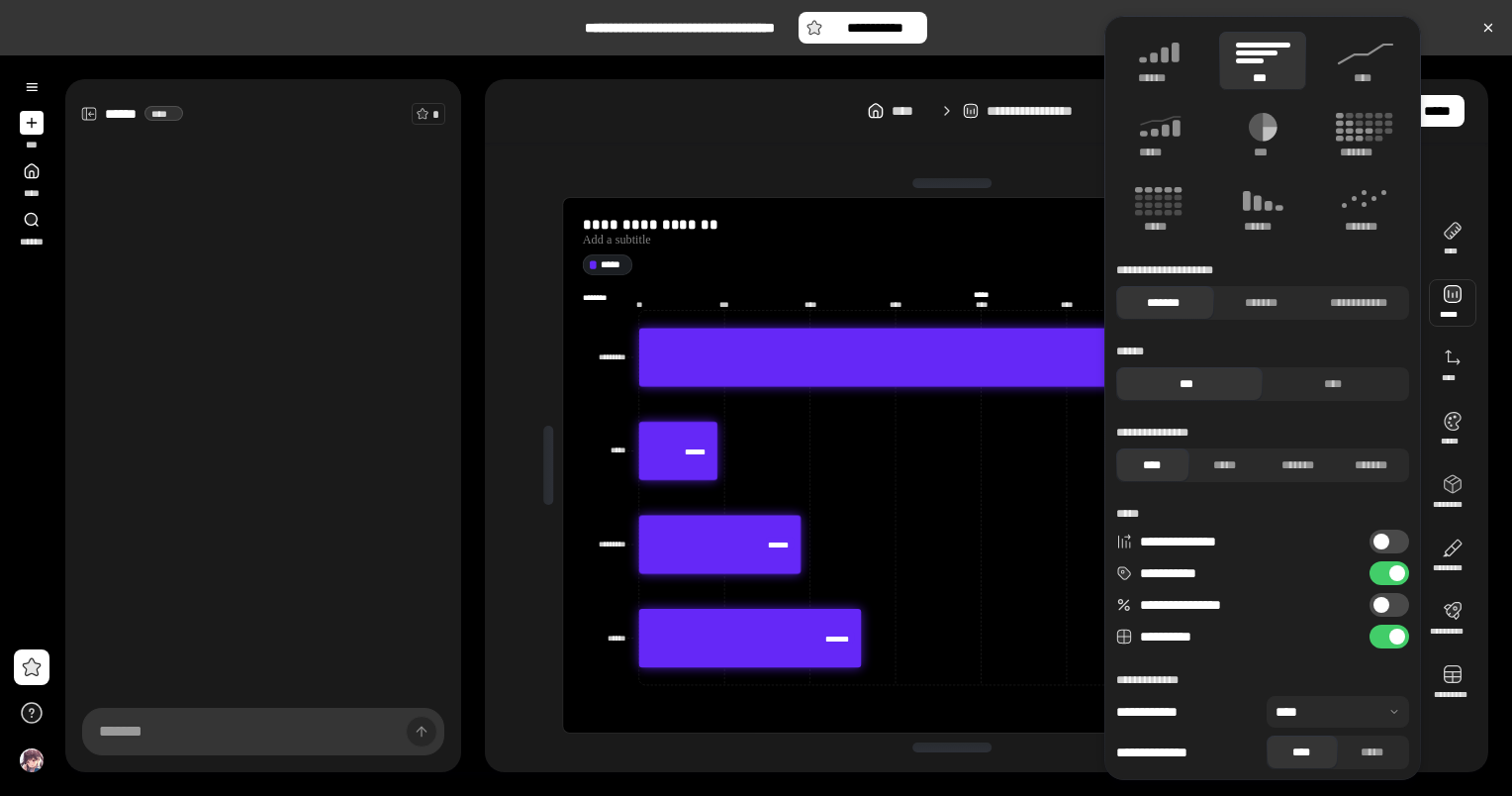 click on "**********" at bounding box center [1389, 605] 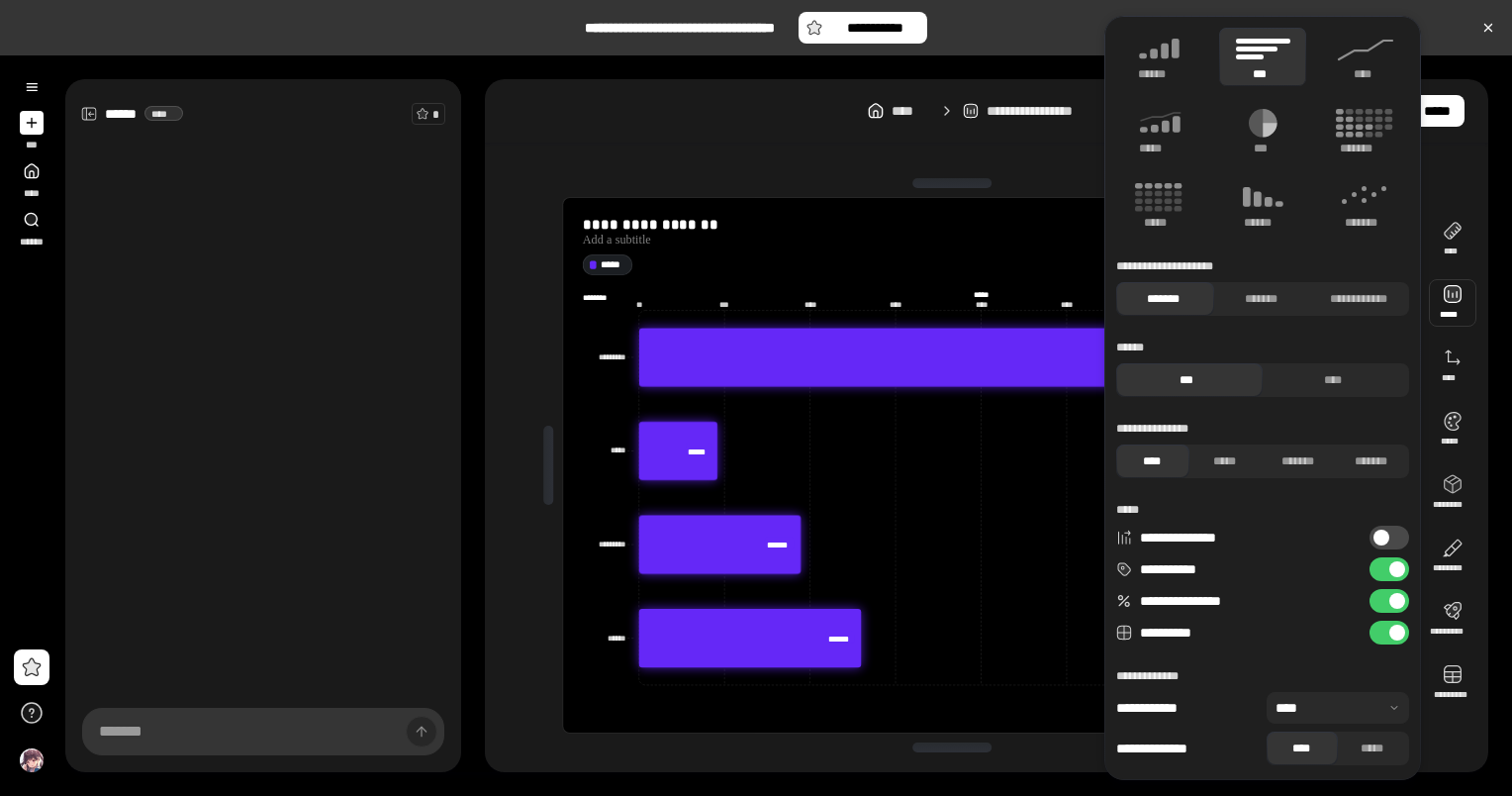 scroll, scrollTop: 0, scrollLeft: 0, axis: both 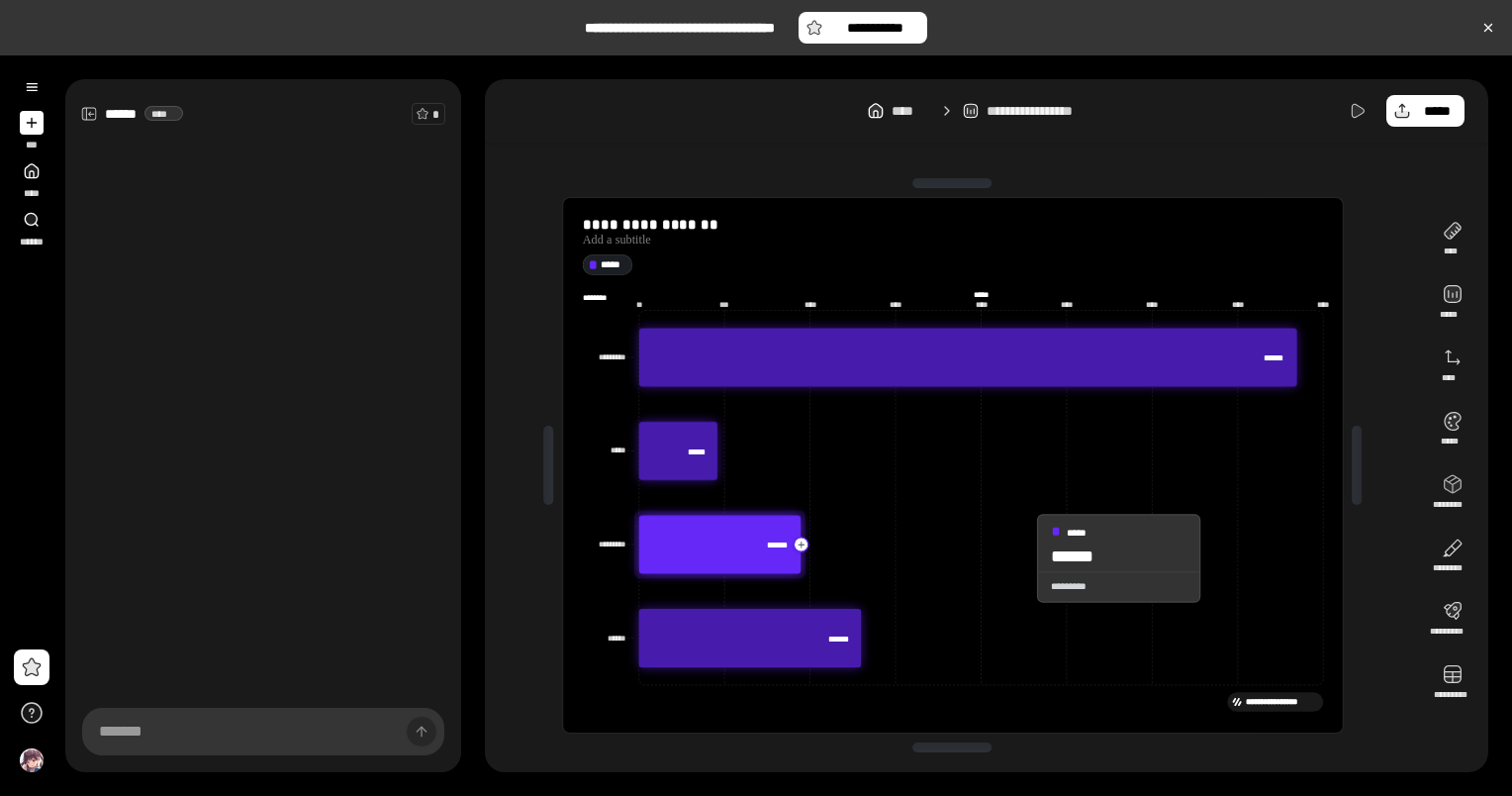click 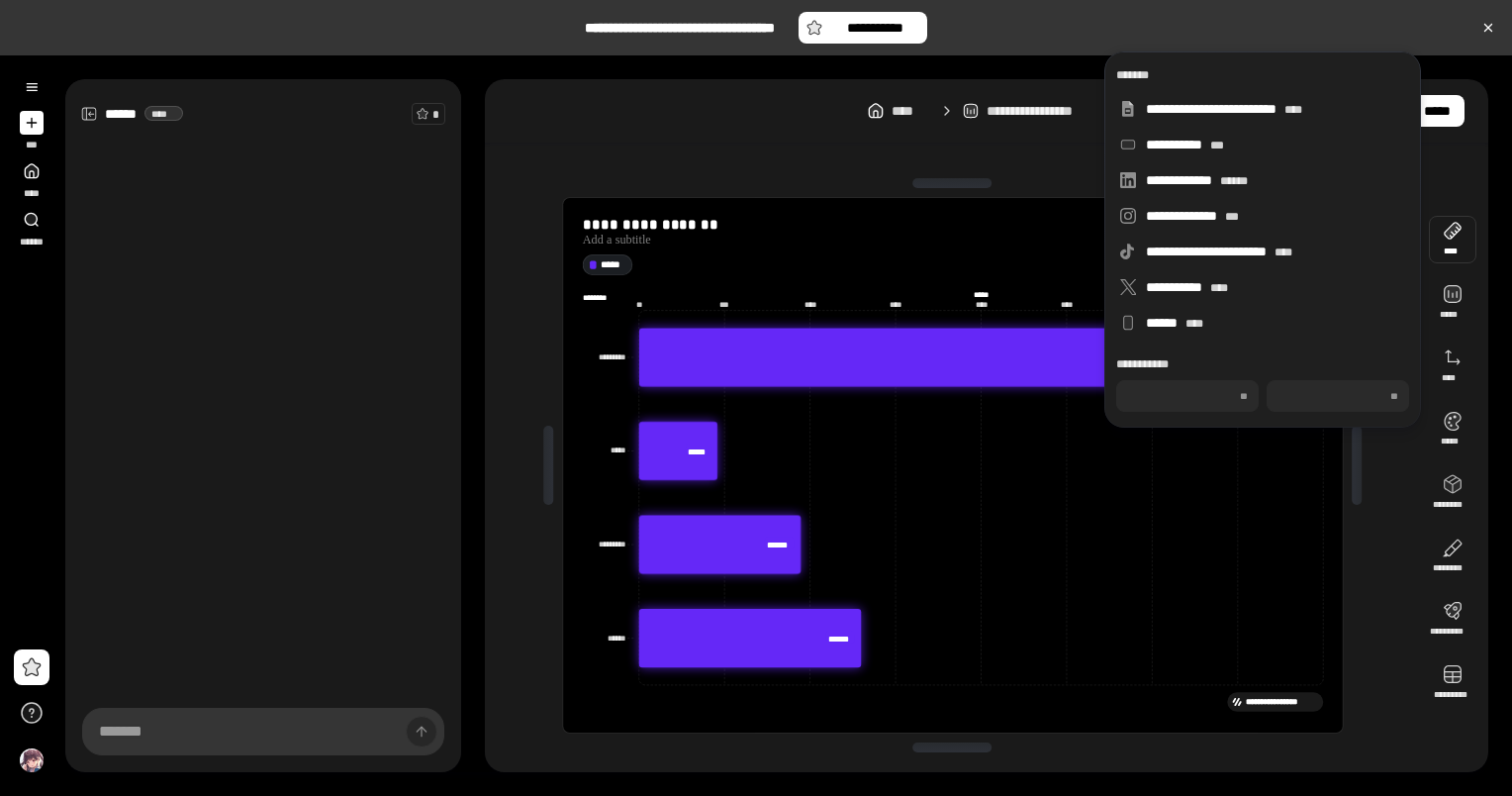 click at bounding box center [1453, 240] 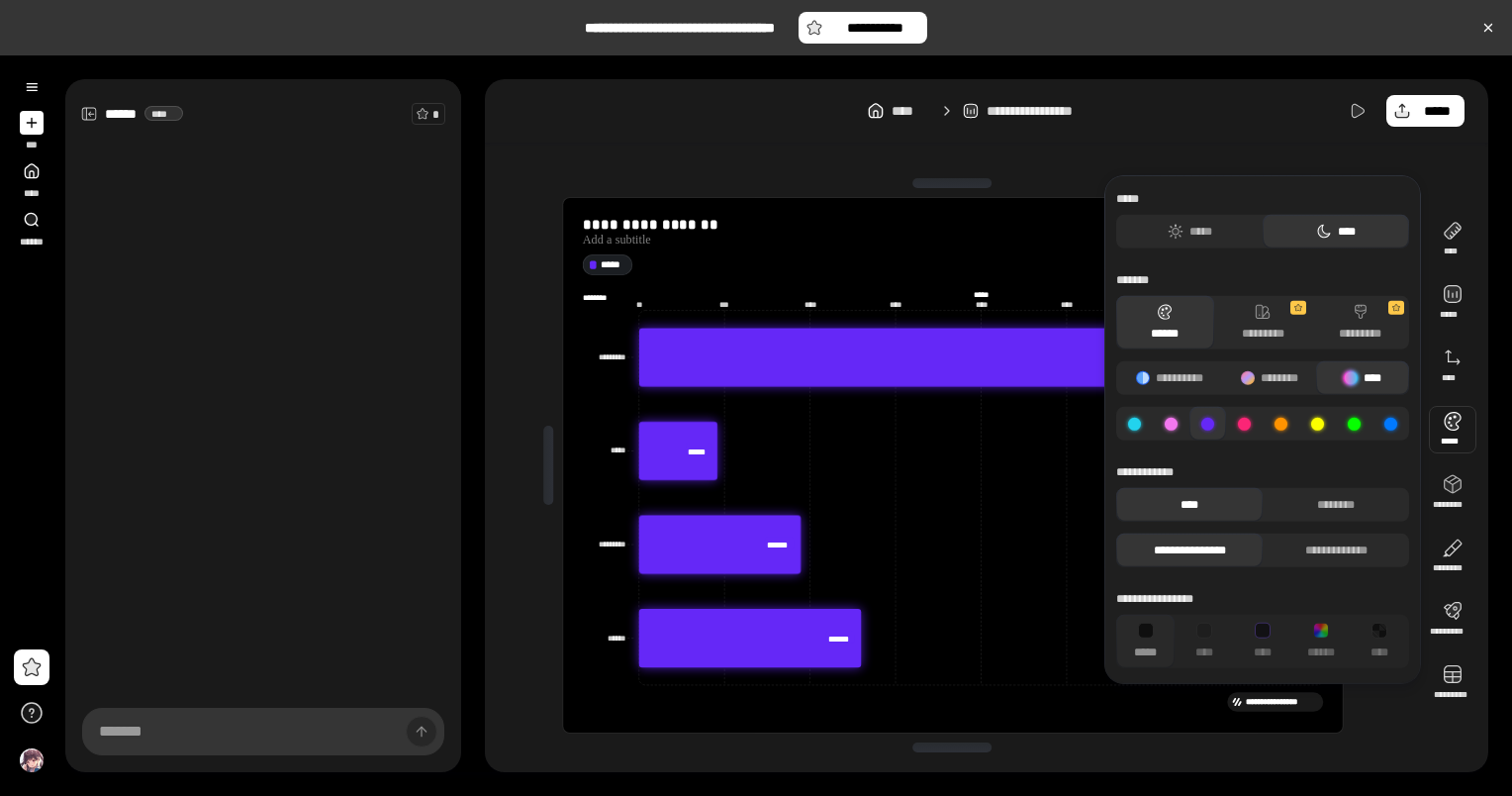 click at bounding box center [1453, 430] 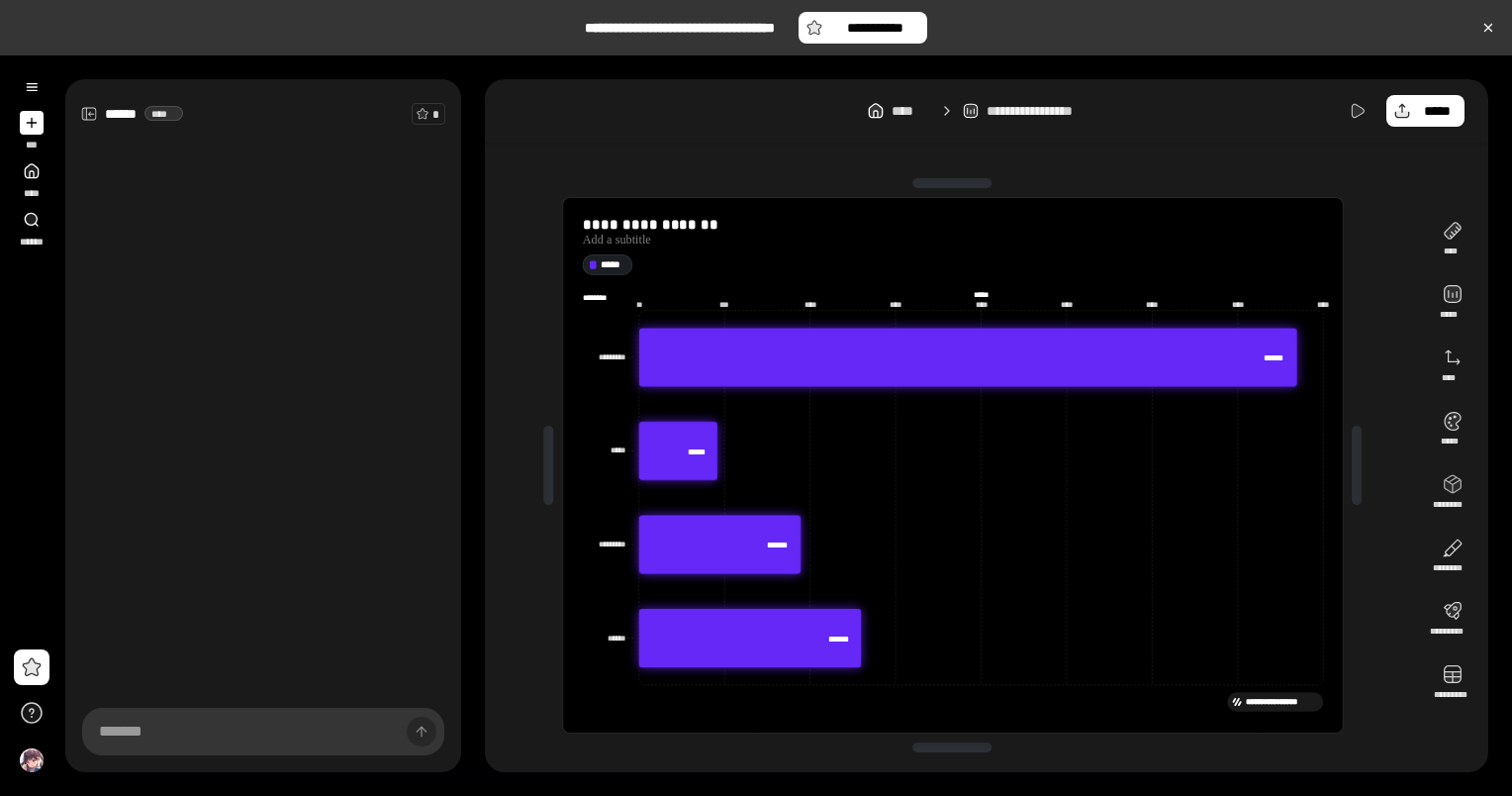 click on "**********" at bounding box center [987, 111] 